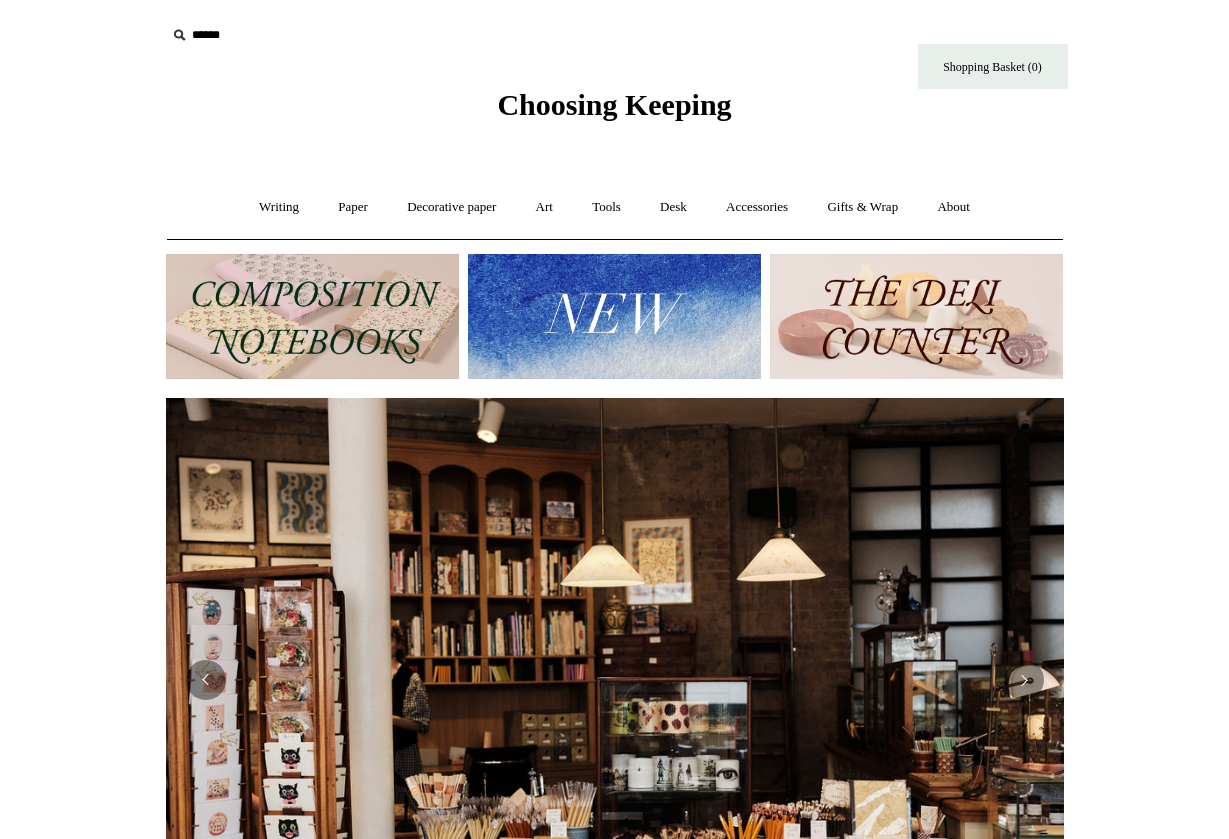 scroll, scrollTop: 845, scrollLeft: 0, axis: vertical 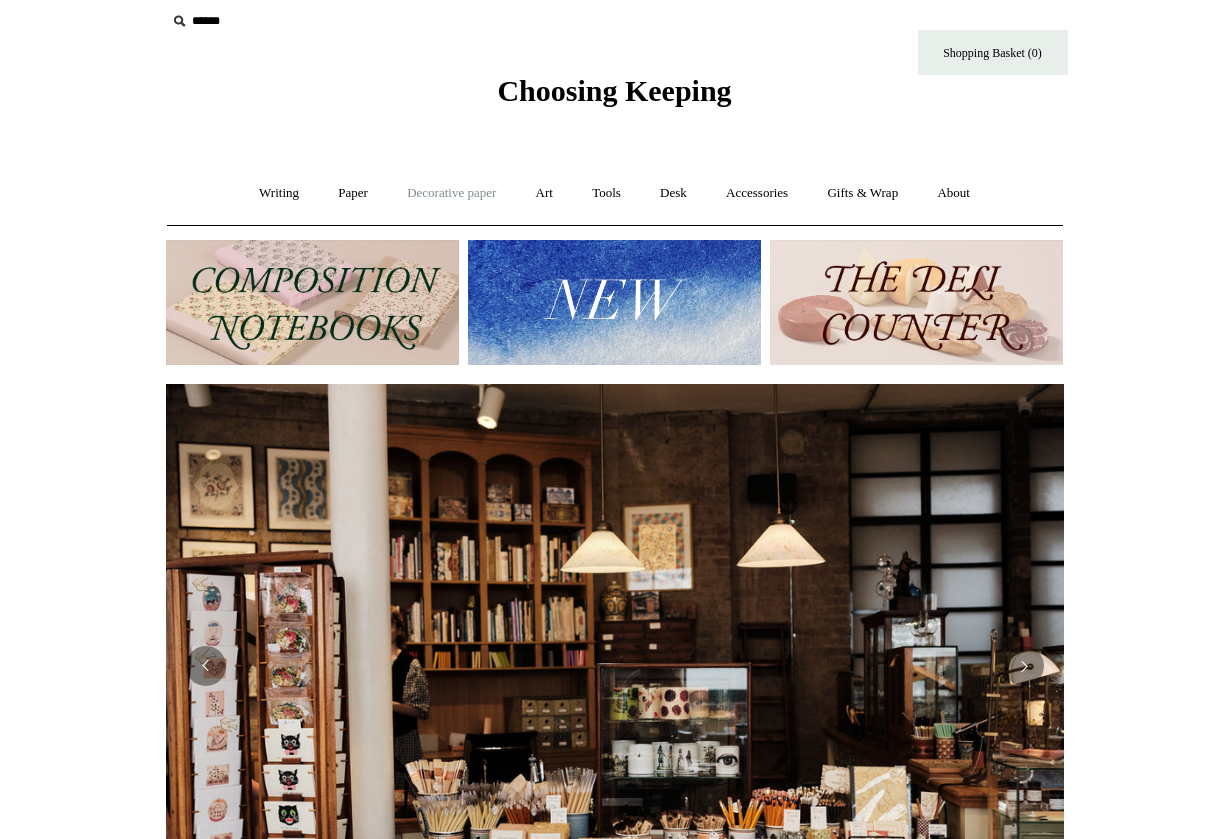 click on "Decorative paper +" at bounding box center [451, 193] 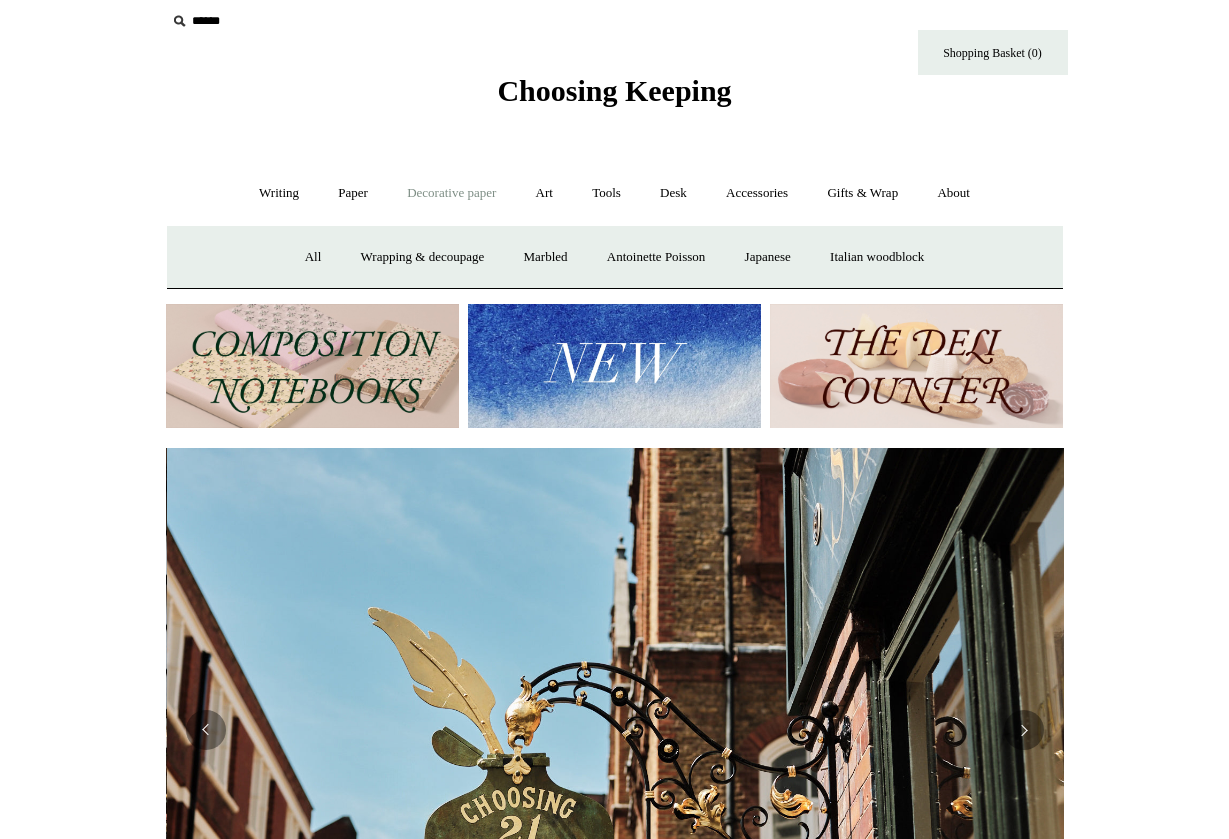 scroll, scrollTop: 0, scrollLeft: 898, axis: horizontal 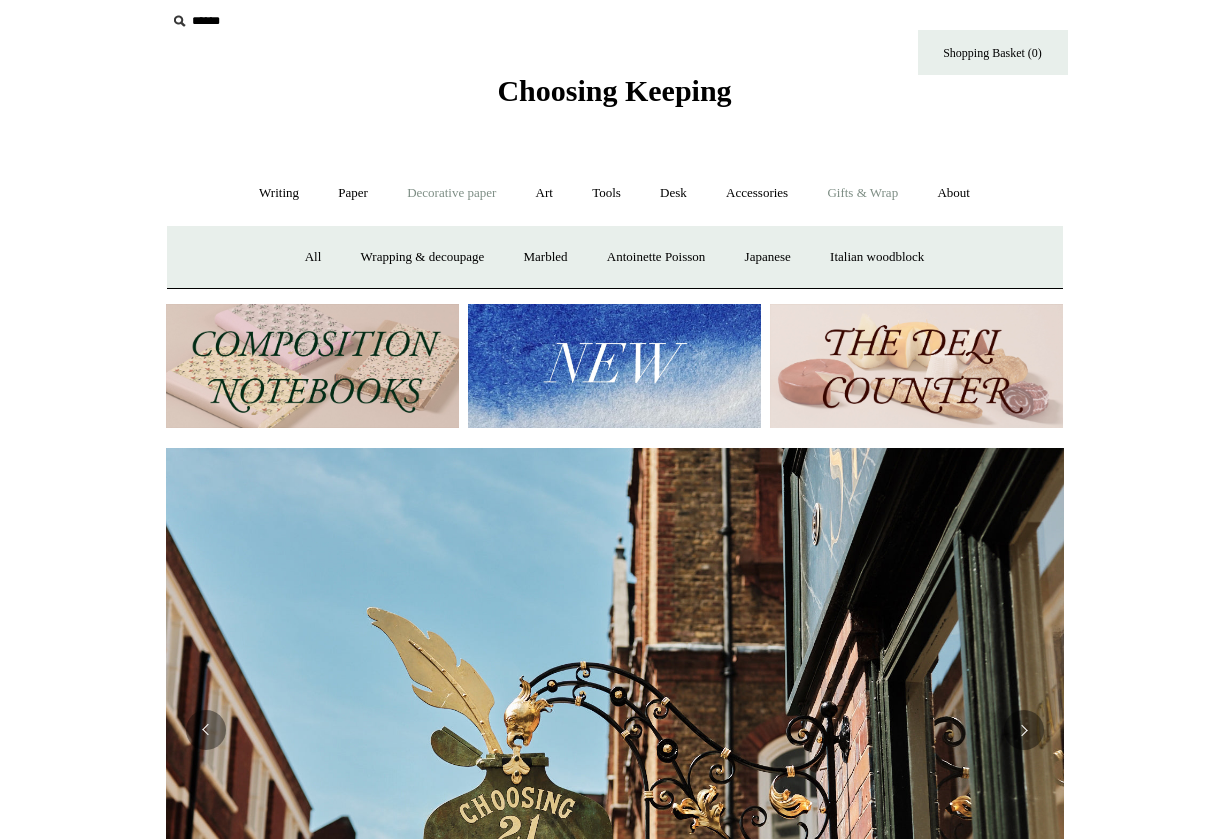 click on "Gifts & Wrap +" at bounding box center (862, 193) 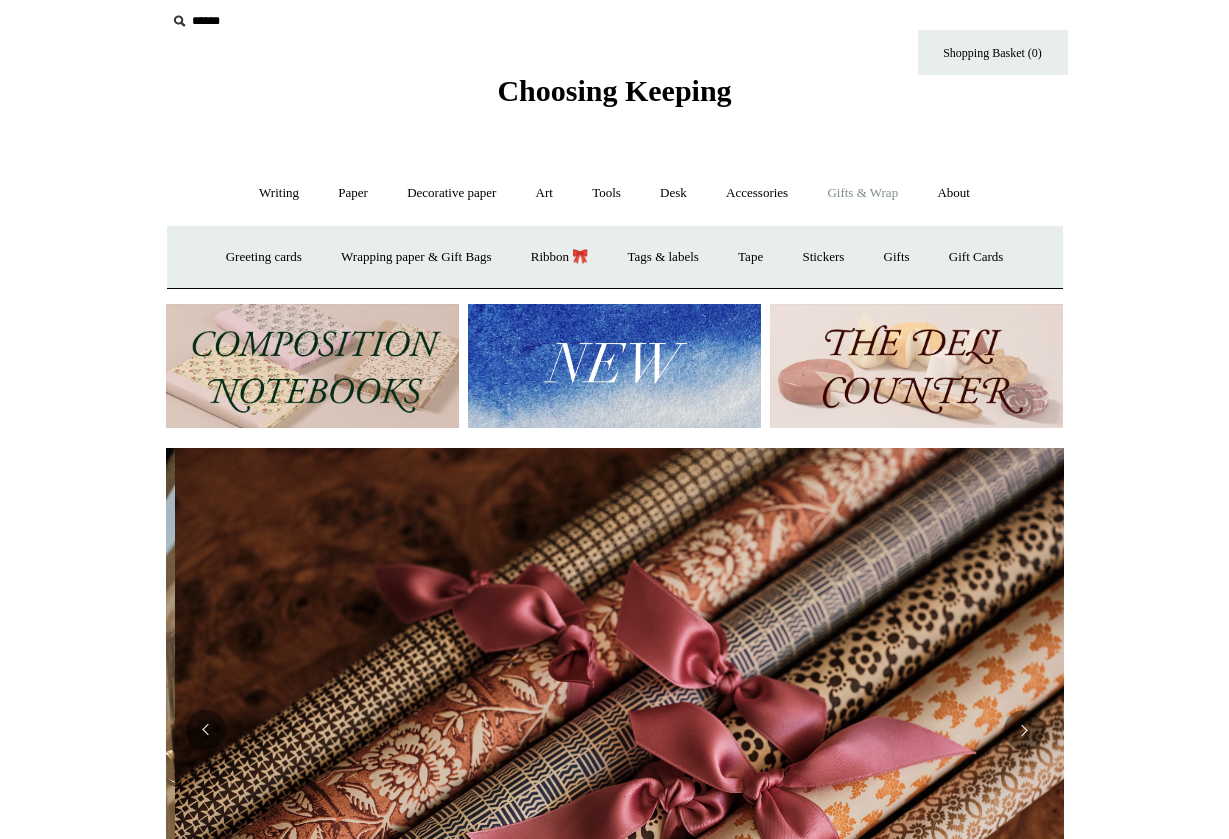 scroll, scrollTop: 0, scrollLeft: 1796, axis: horizontal 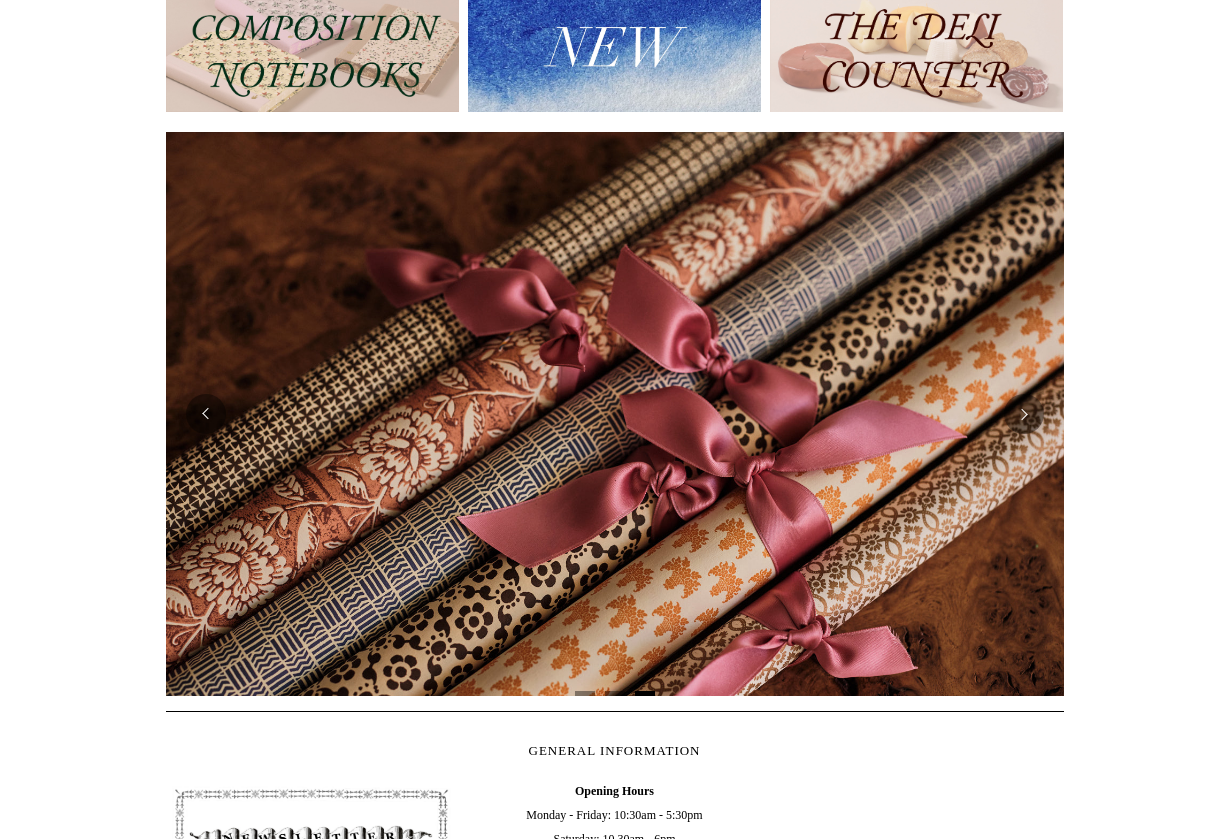 click at bounding box center (916, 50) 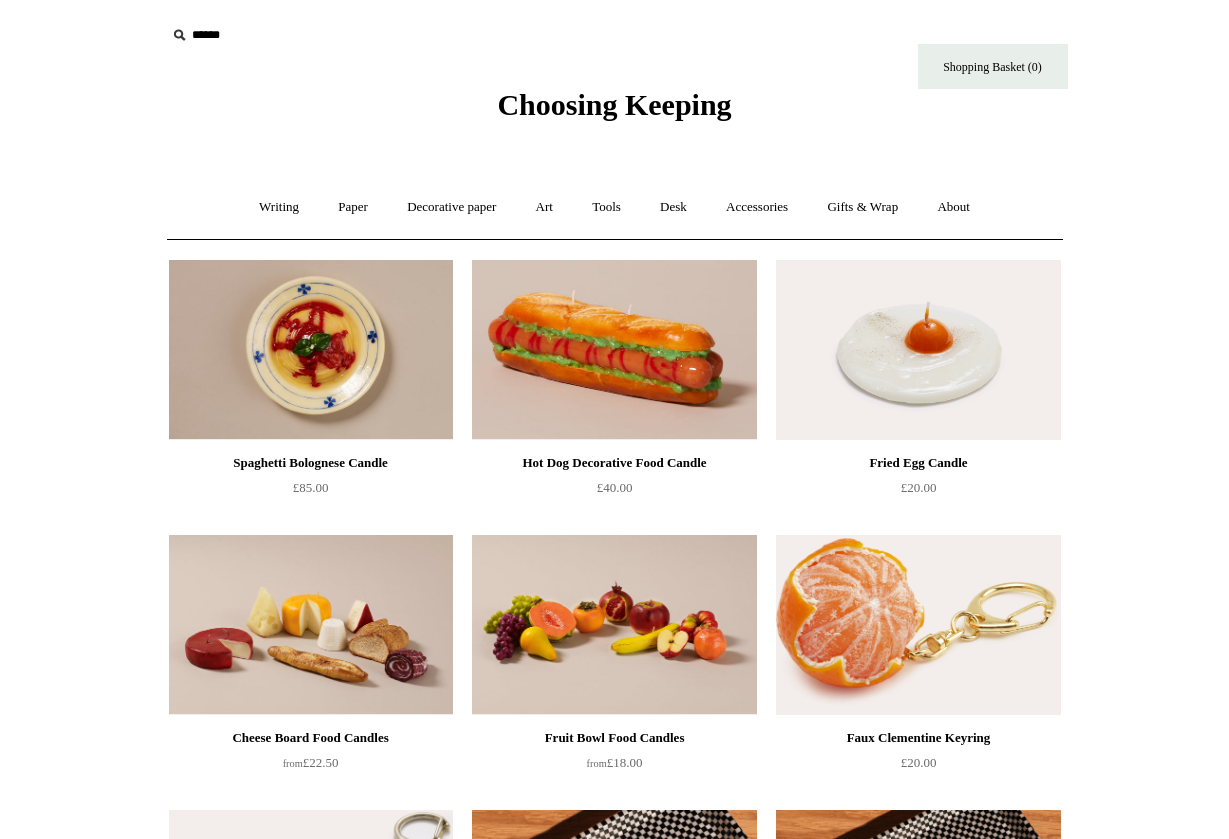 scroll, scrollTop: 0, scrollLeft: 0, axis: both 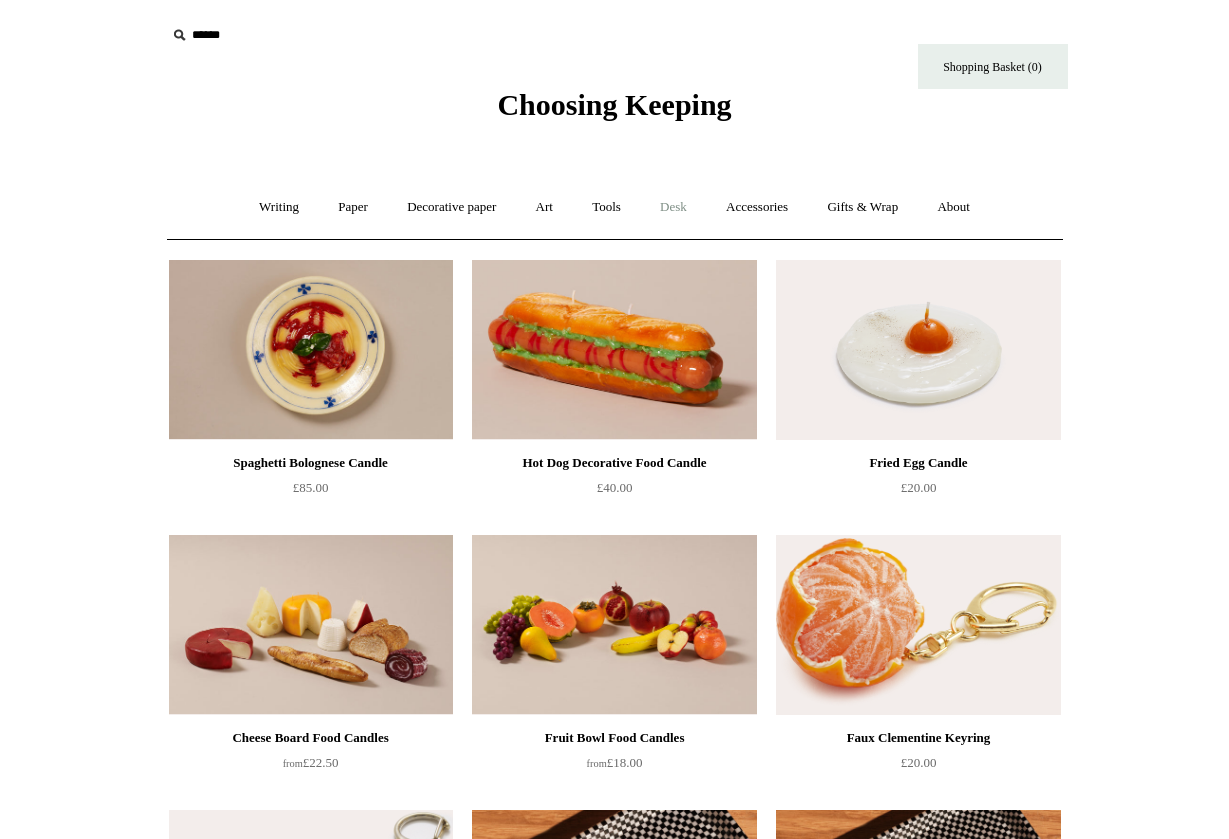 click on "Desk +" at bounding box center [673, 207] 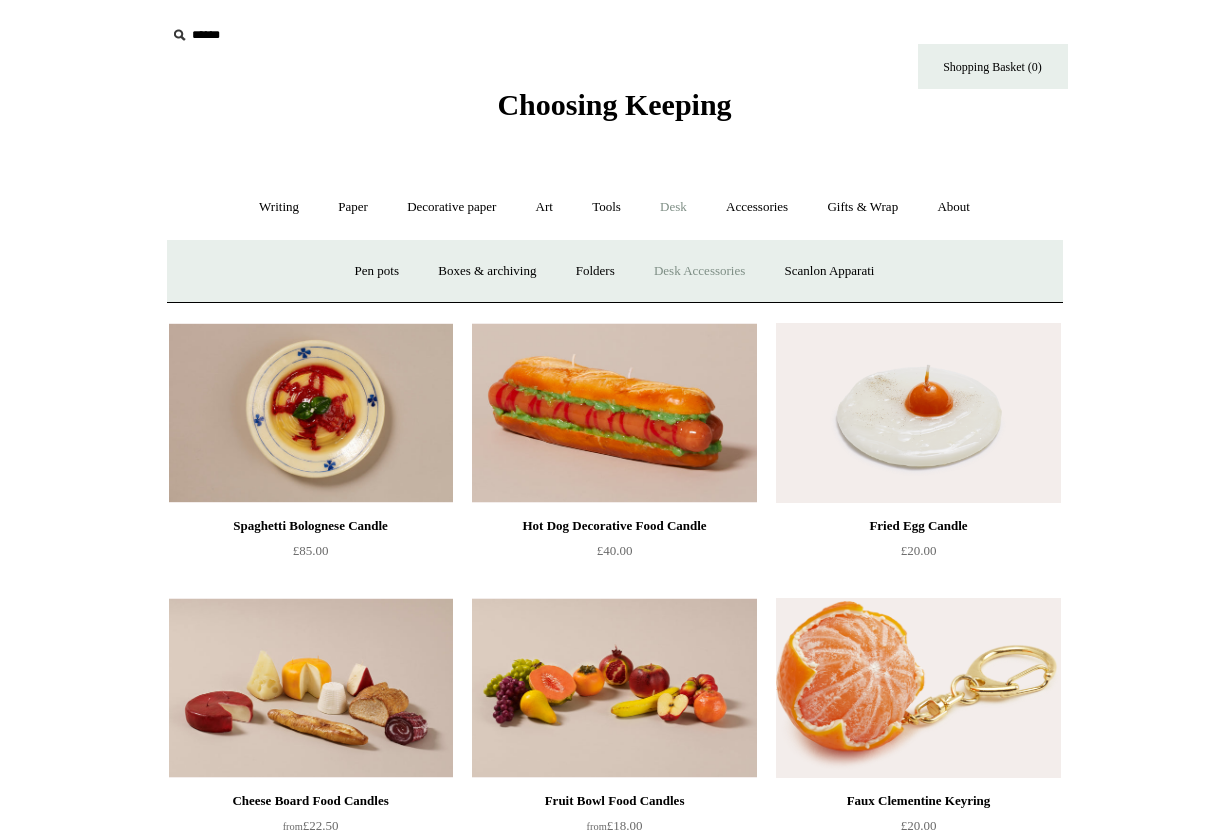 click on "Desk Accessories" at bounding box center (699, 271) 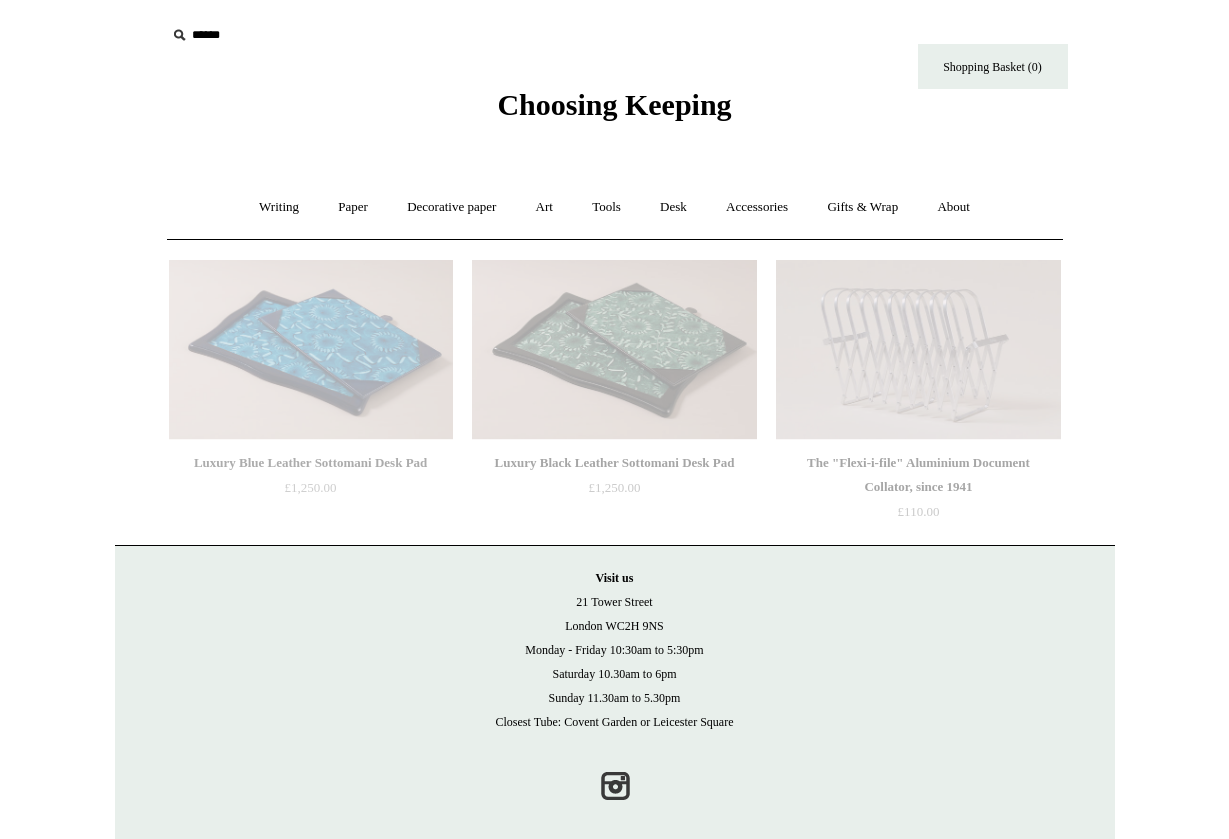 scroll, scrollTop: 0, scrollLeft: 0, axis: both 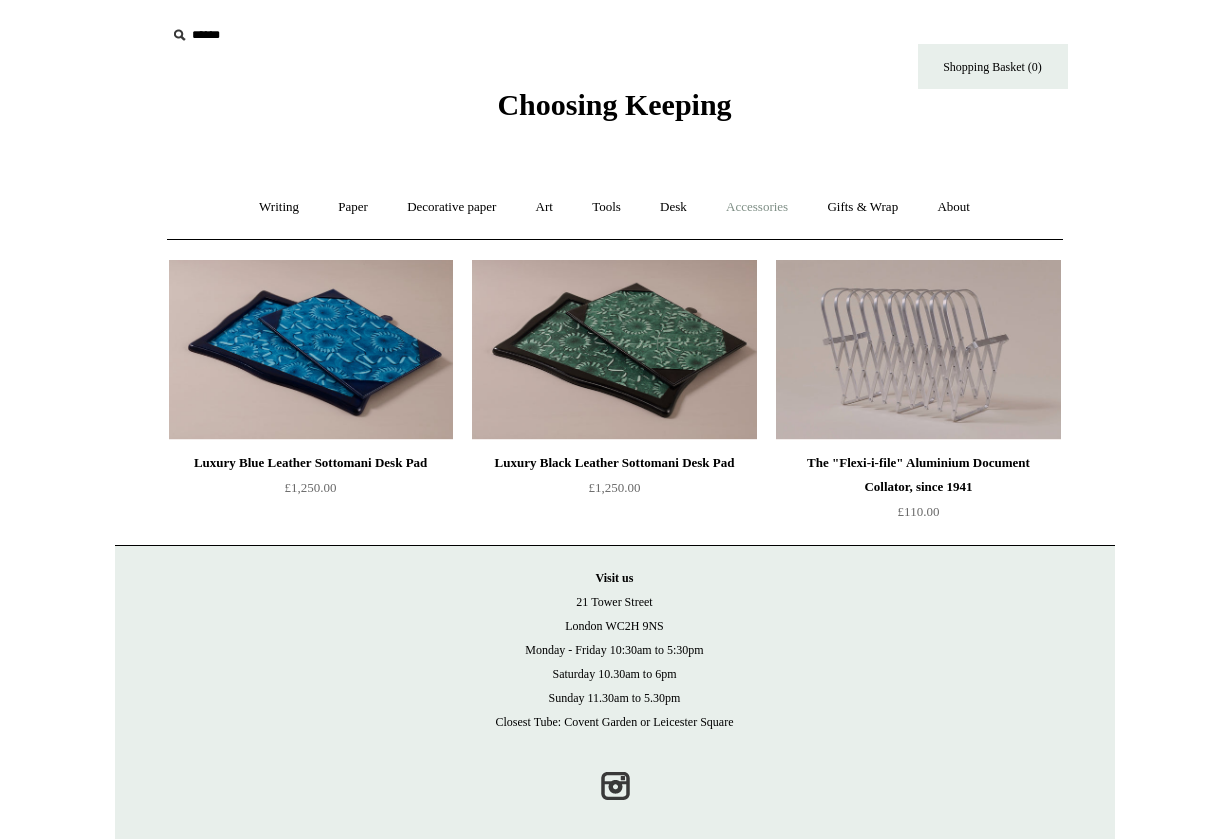 click on "Accessories +" at bounding box center [757, 207] 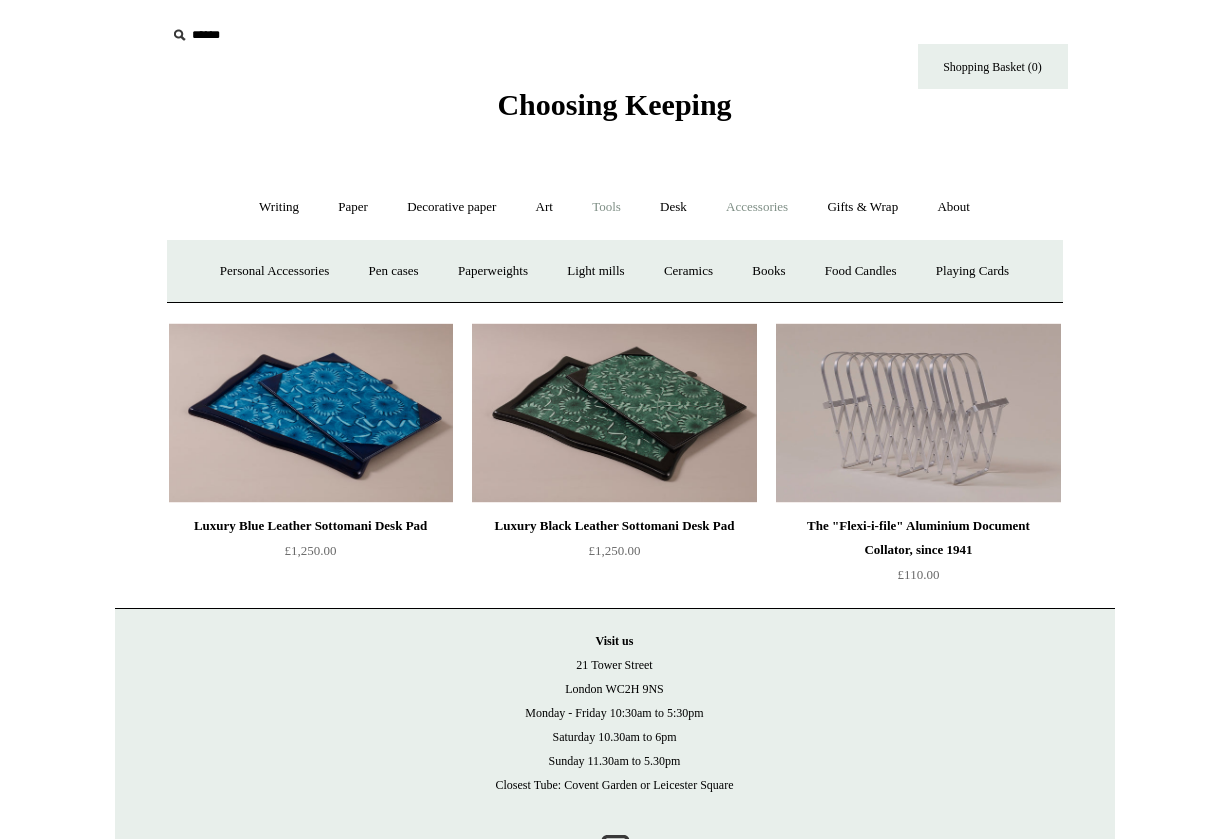 click on "Tools +" at bounding box center [606, 207] 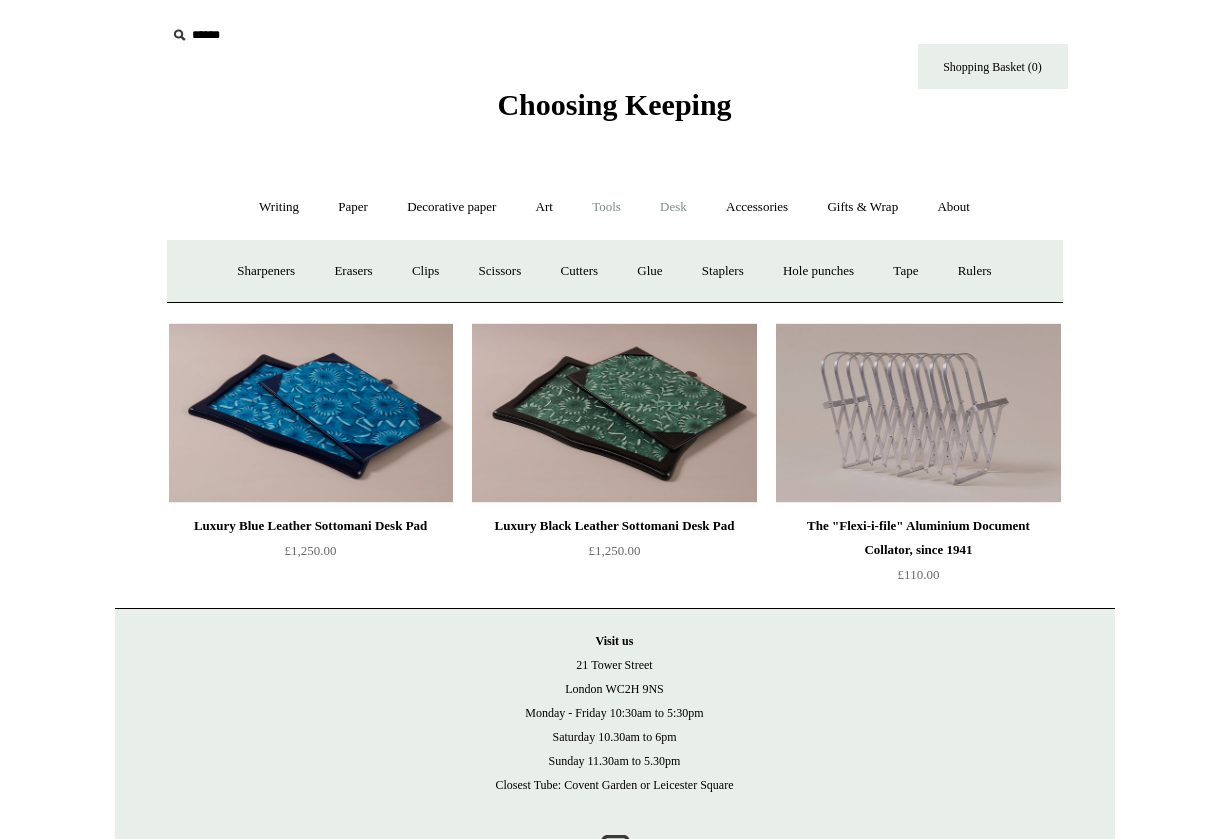click on "Desk +" at bounding box center (673, 207) 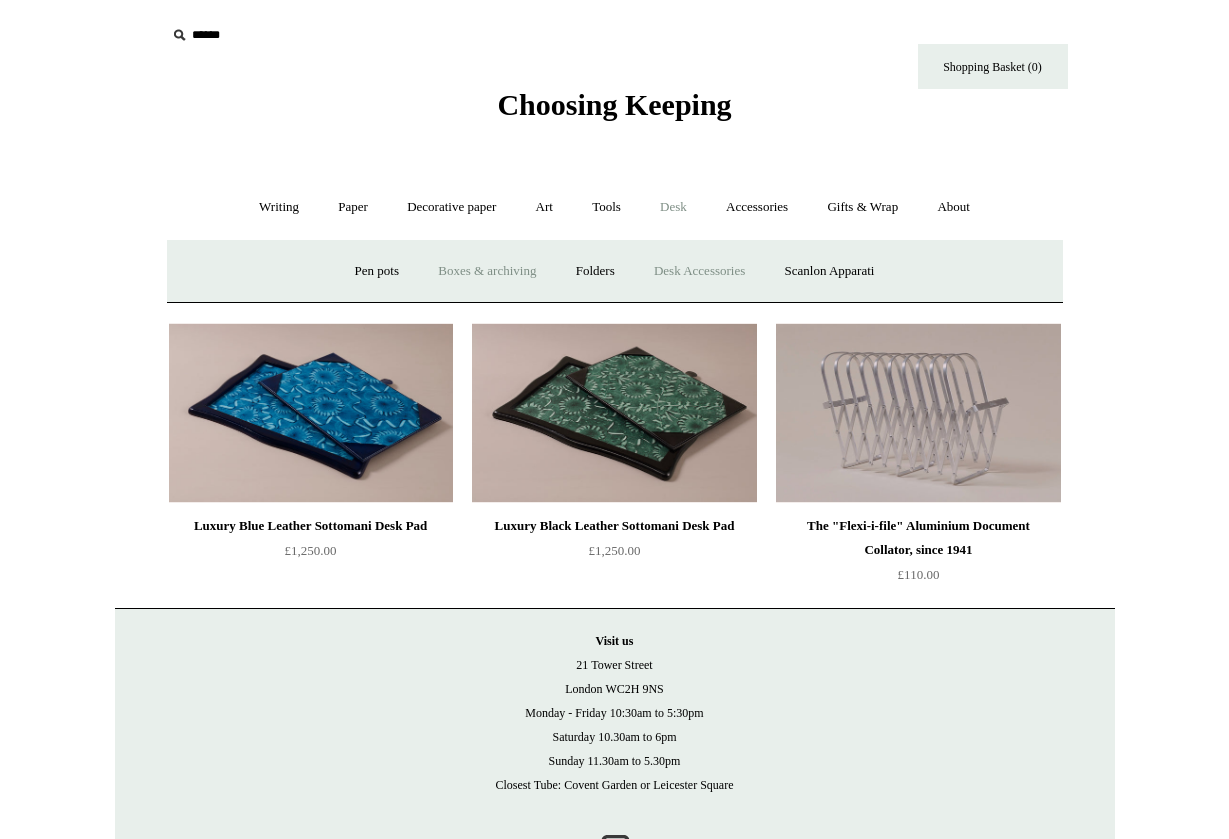 click on "Boxes & archiving" at bounding box center [487, 271] 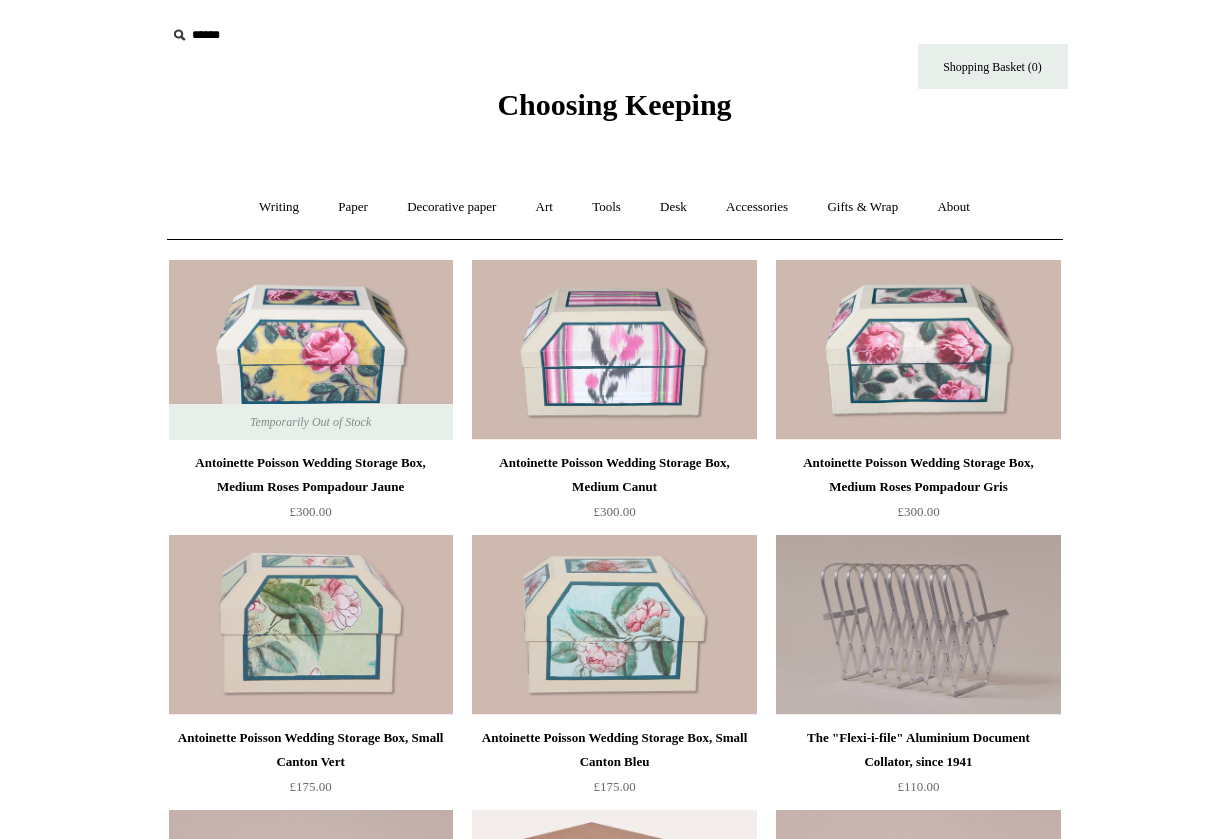 scroll, scrollTop: 0, scrollLeft: 0, axis: both 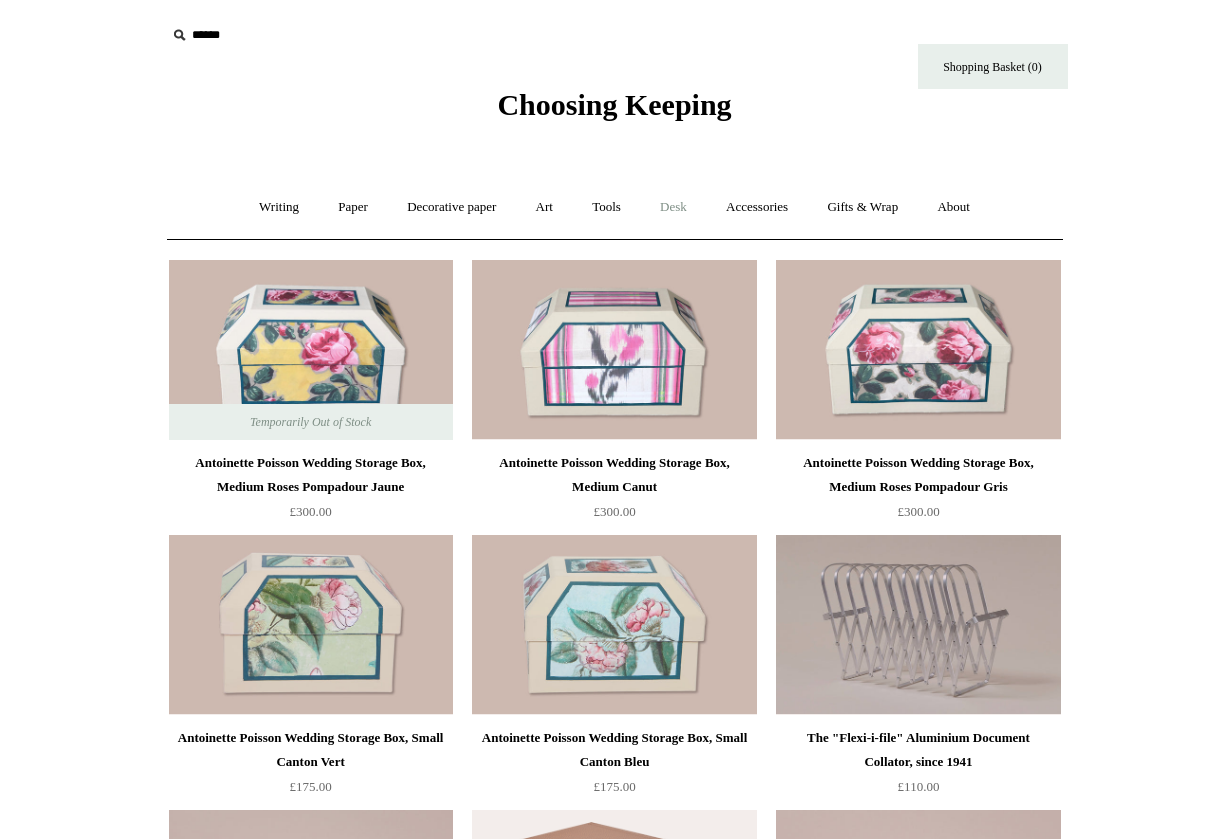 click on "Desk +" at bounding box center (673, 207) 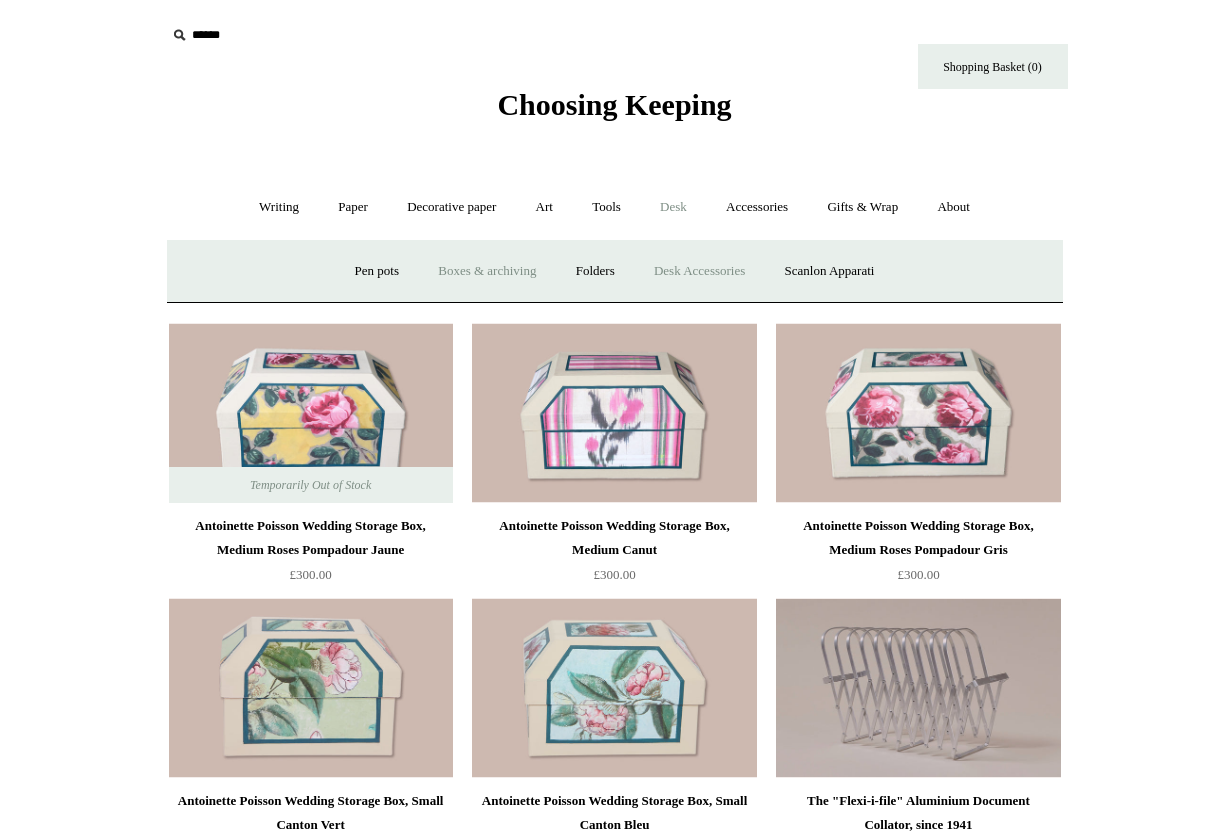 click on "Desk Accessories" at bounding box center (699, 271) 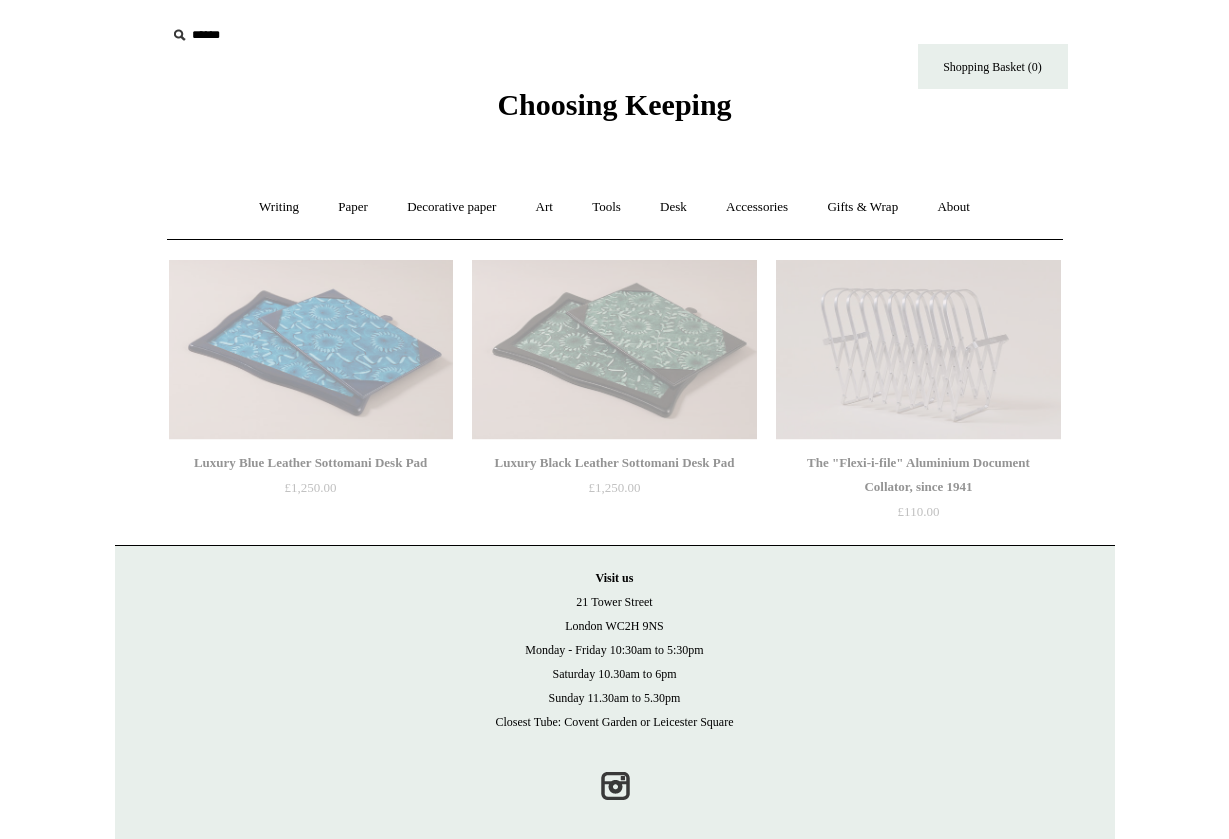 scroll, scrollTop: 0, scrollLeft: 0, axis: both 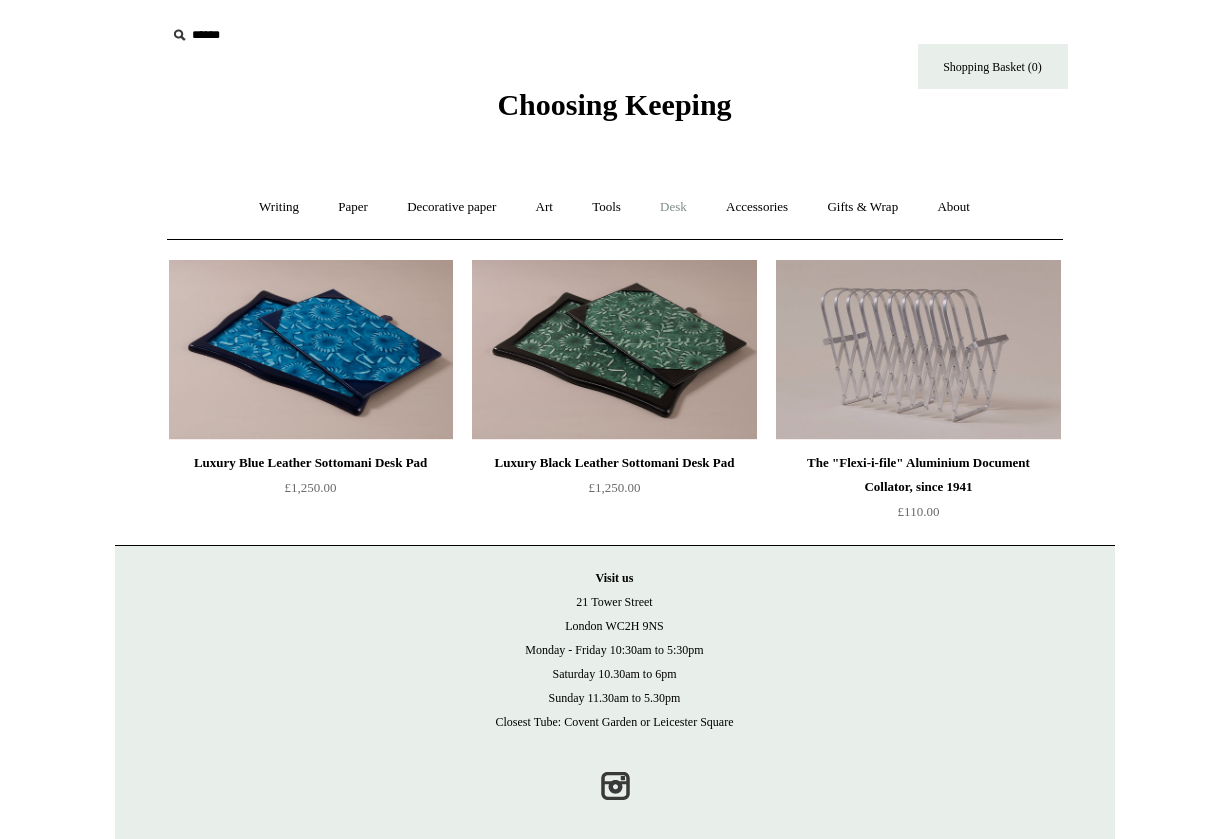 click on "Desk +" at bounding box center [673, 207] 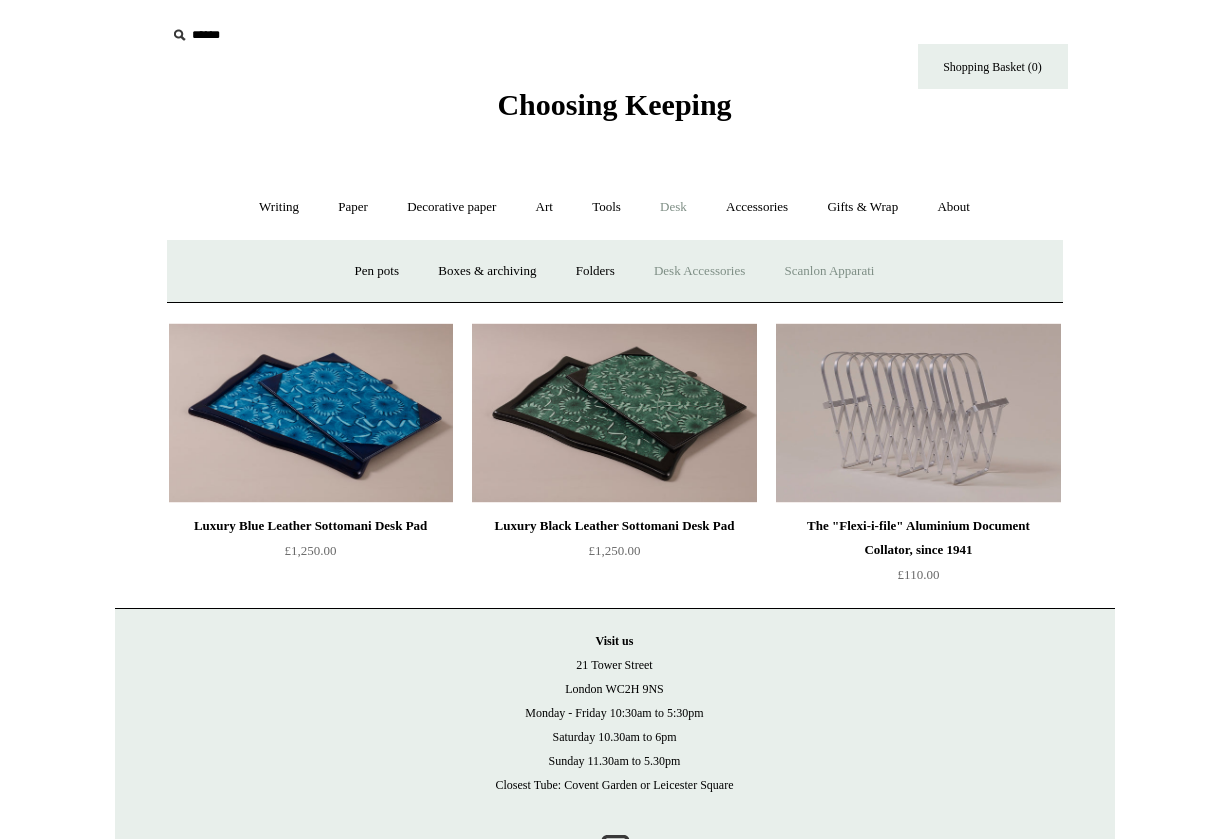 click on "Scanlon Apparati" at bounding box center [830, 271] 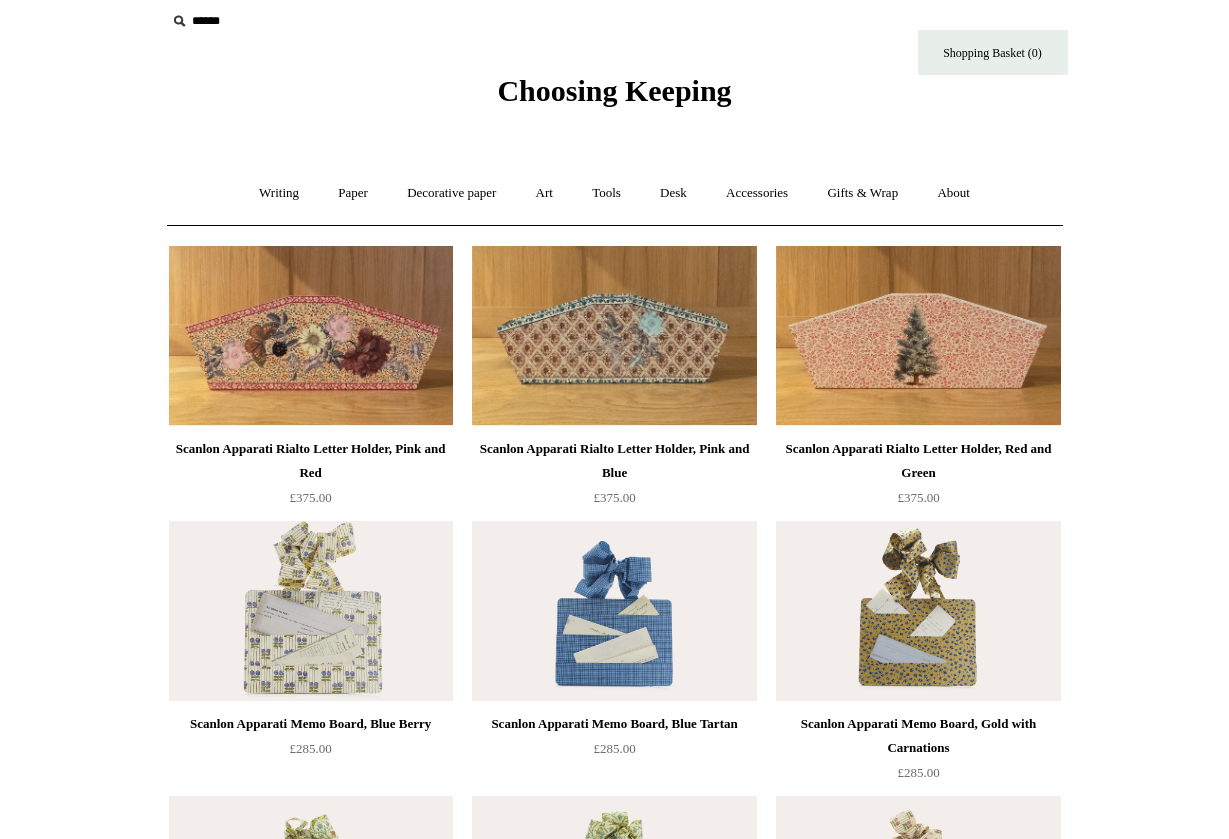 scroll, scrollTop: 3, scrollLeft: 0, axis: vertical 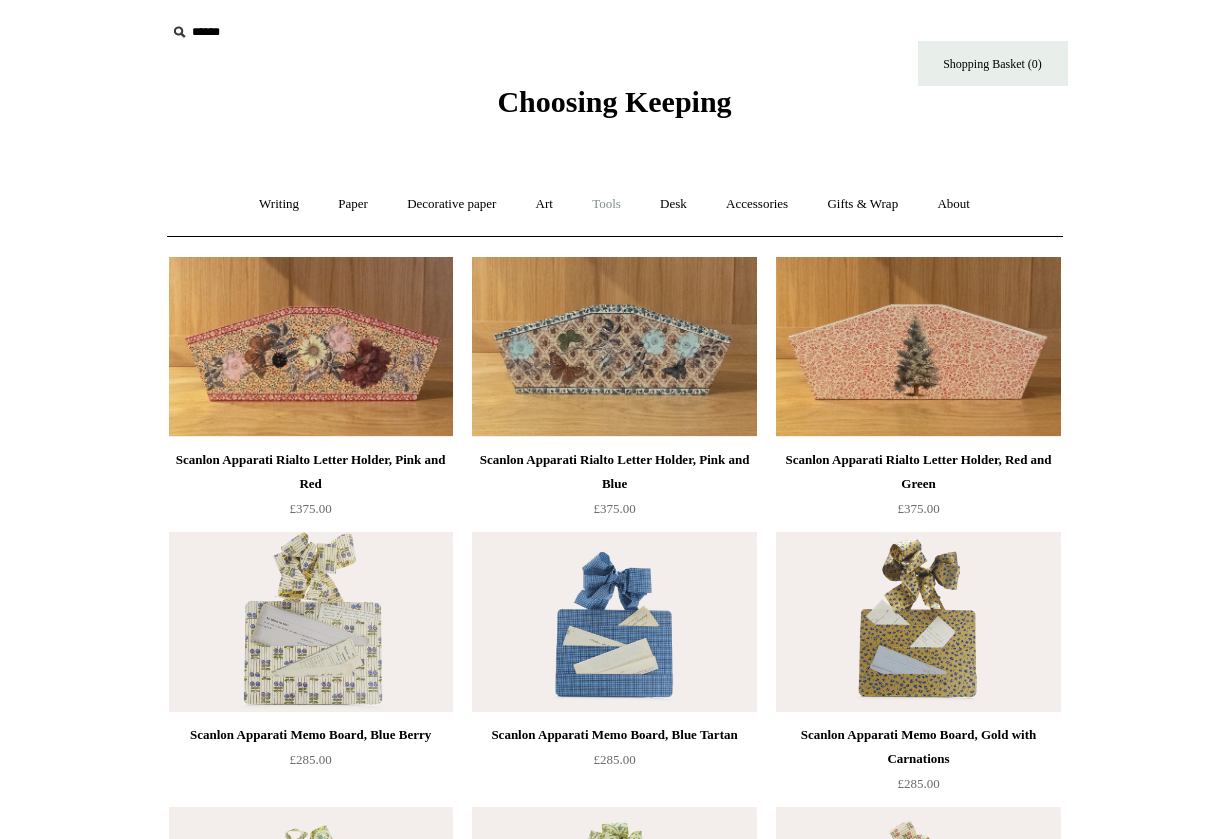 click on "Tools +" at bounding box center (606, 204) 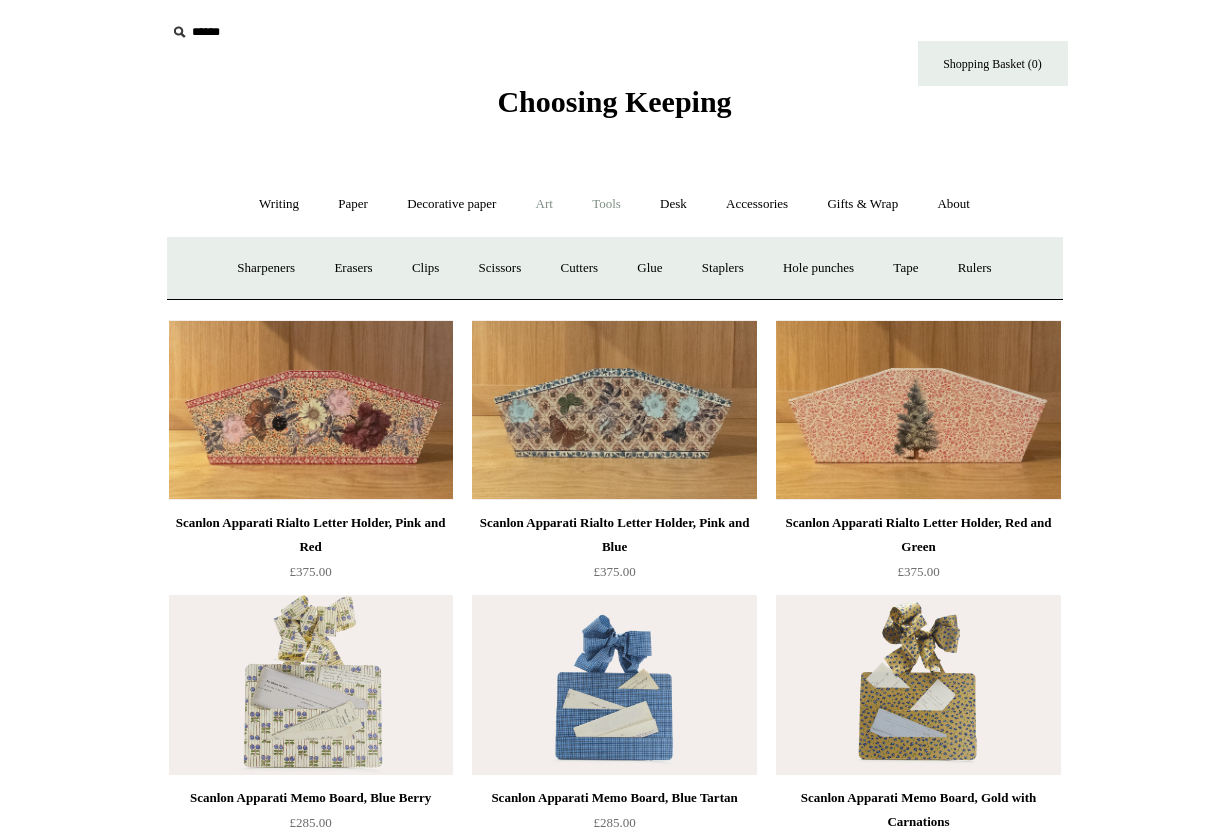 click on "Art +" at bounding box center [544, 204] 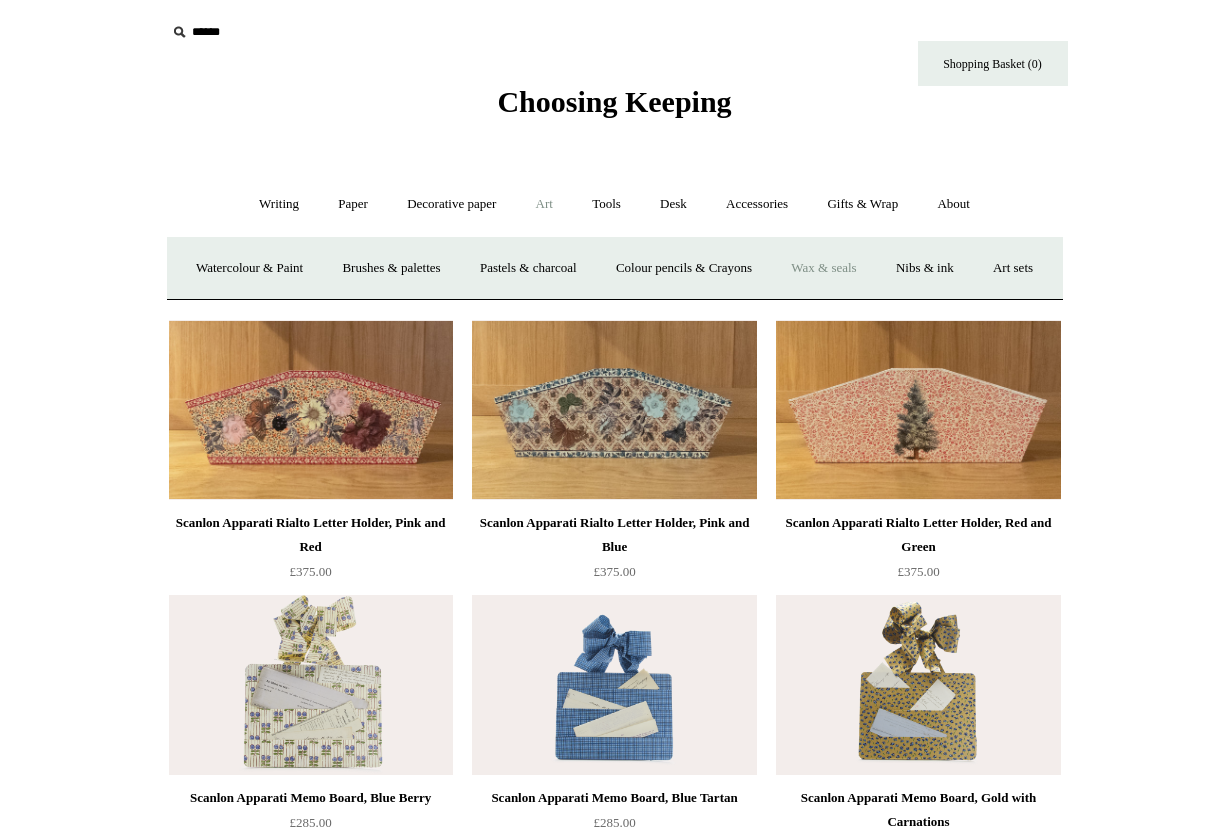click on "Wax & seals" at bounding box center [823, 268] 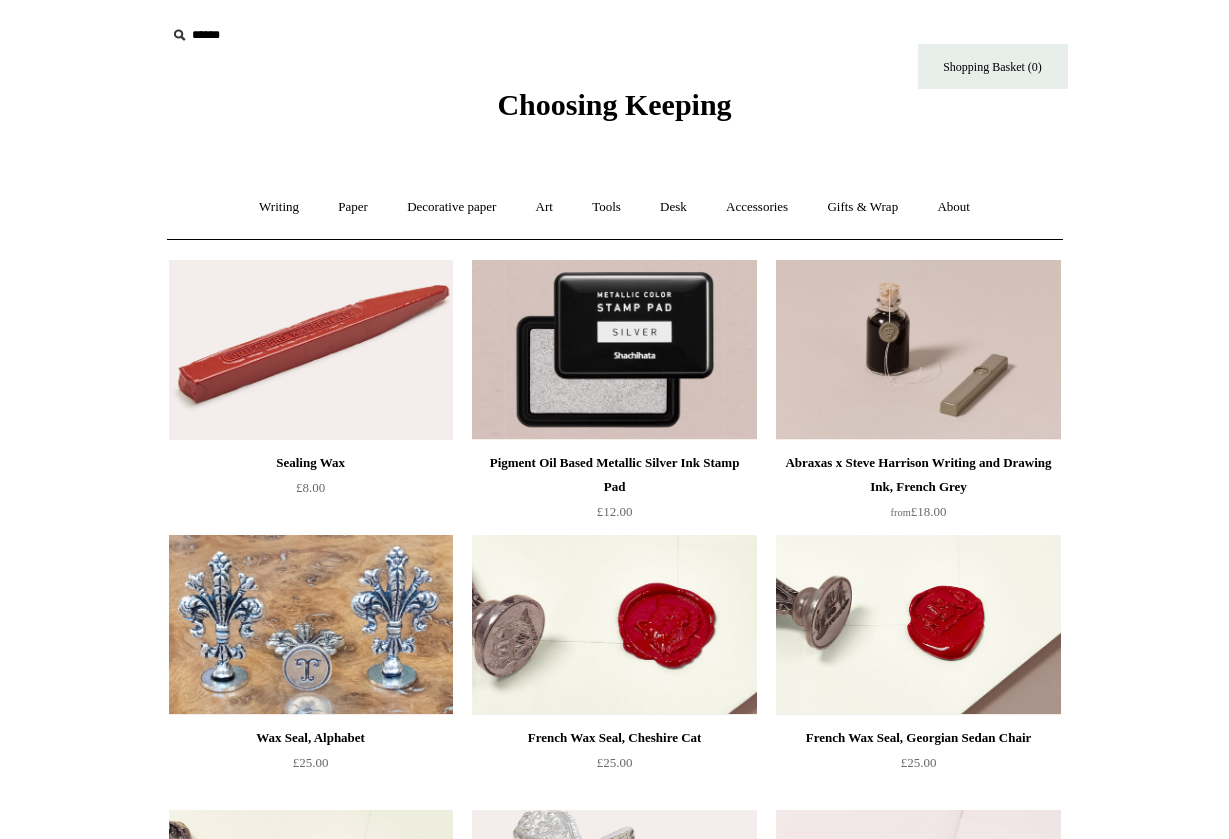 scroll, scrollTop: 0, scrollLeft: 0, axis: both 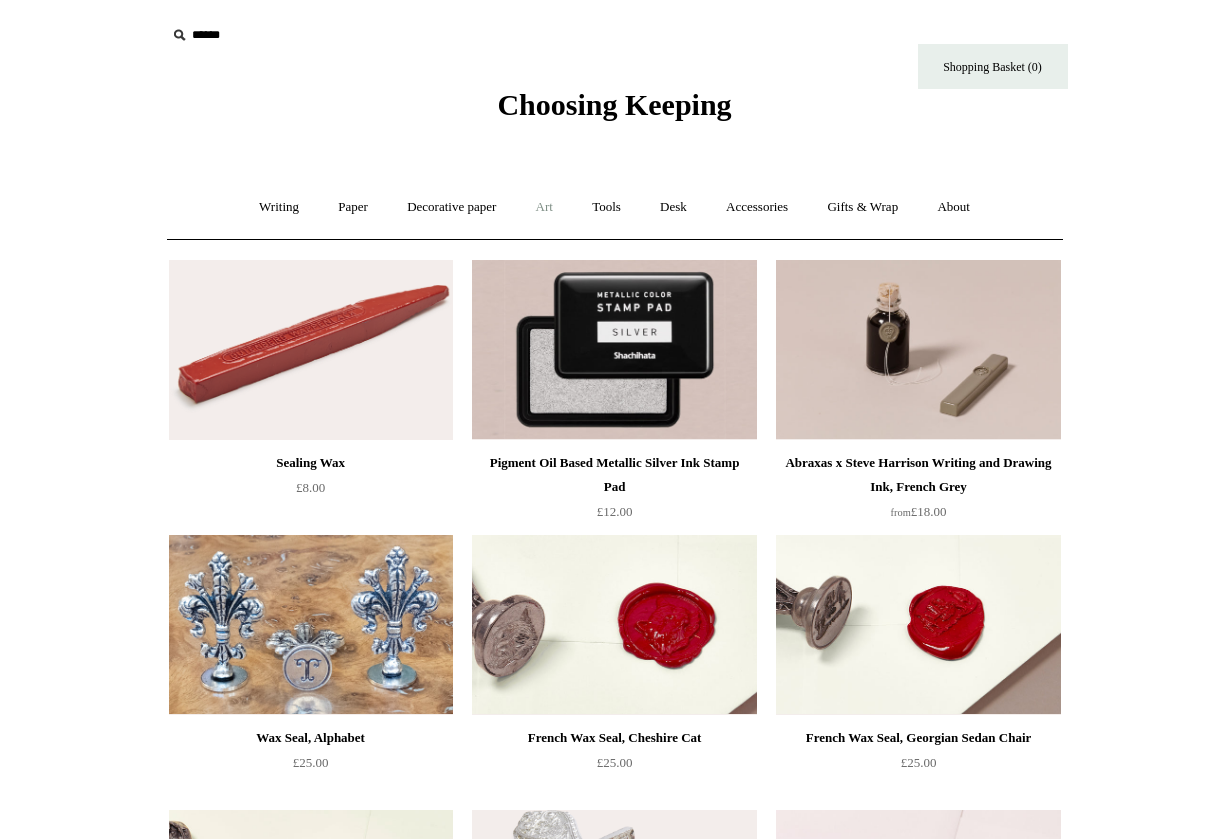 click on "Art +" at bounding box center (544, 207) 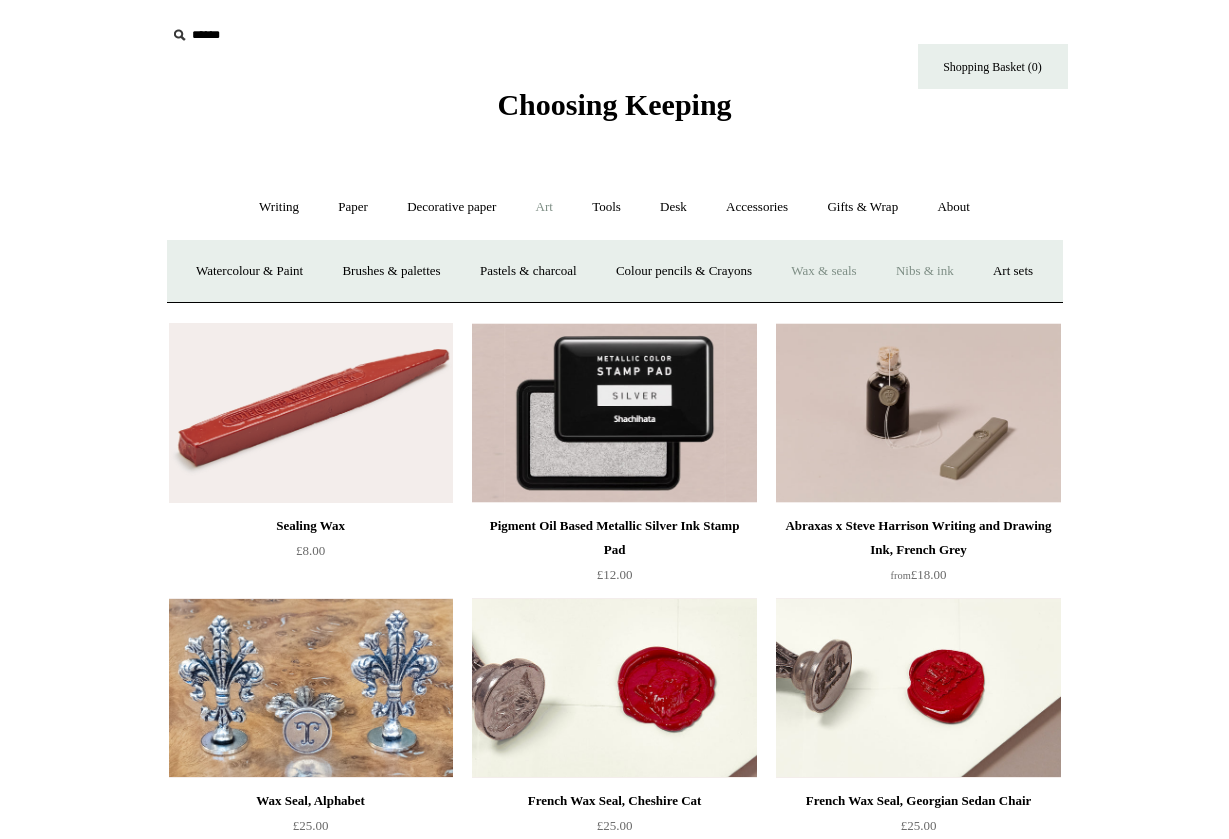 click on "Nibs & ink" at bounding box center (925, 271) 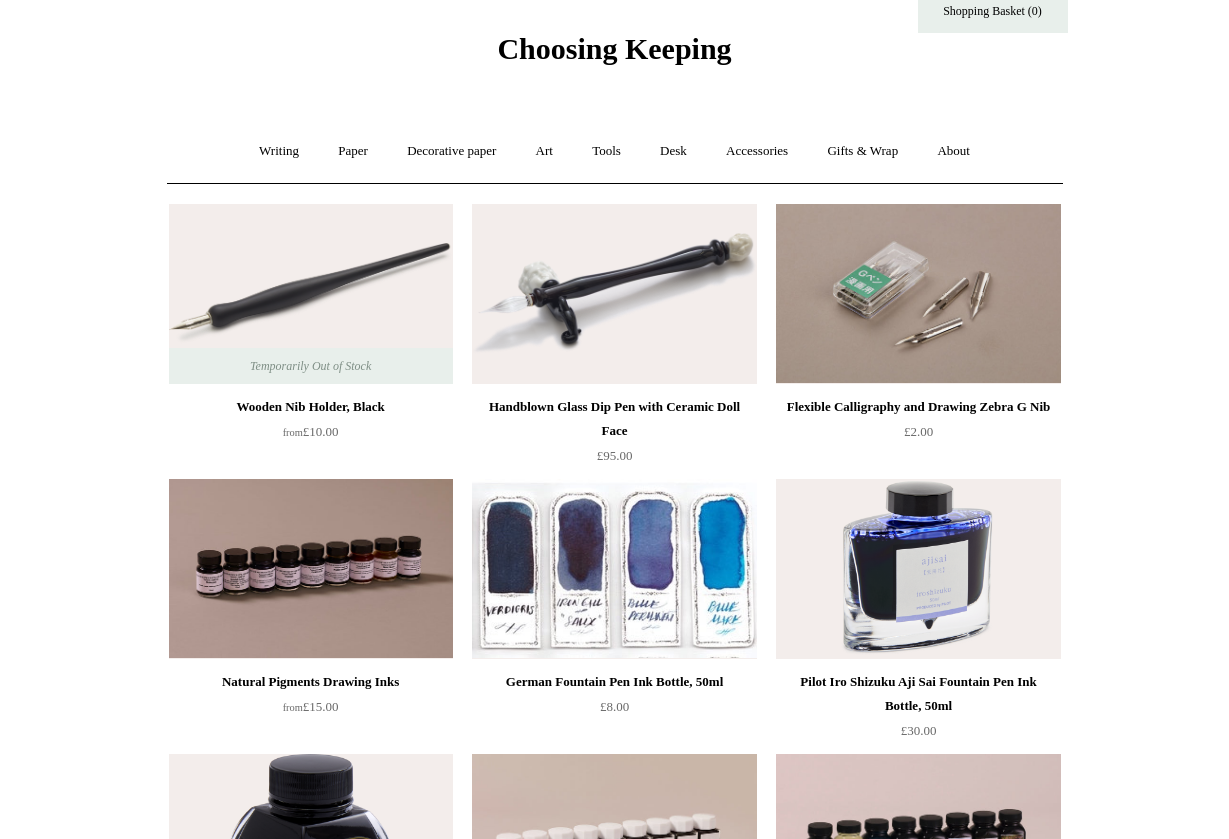 scroll, scrollTop: 36, scrollLeft: 0, axis: vertical 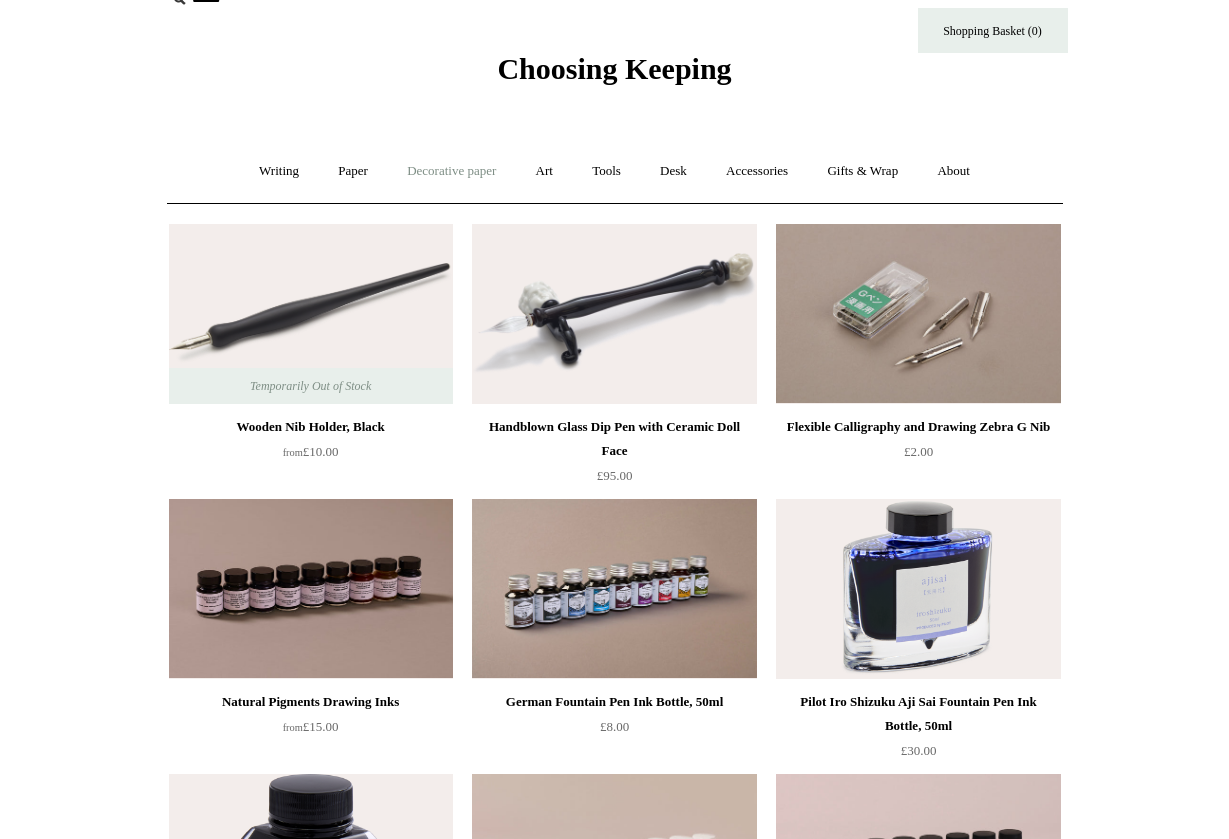 click on "Decorative paper +" at bounding box center [451, 171] 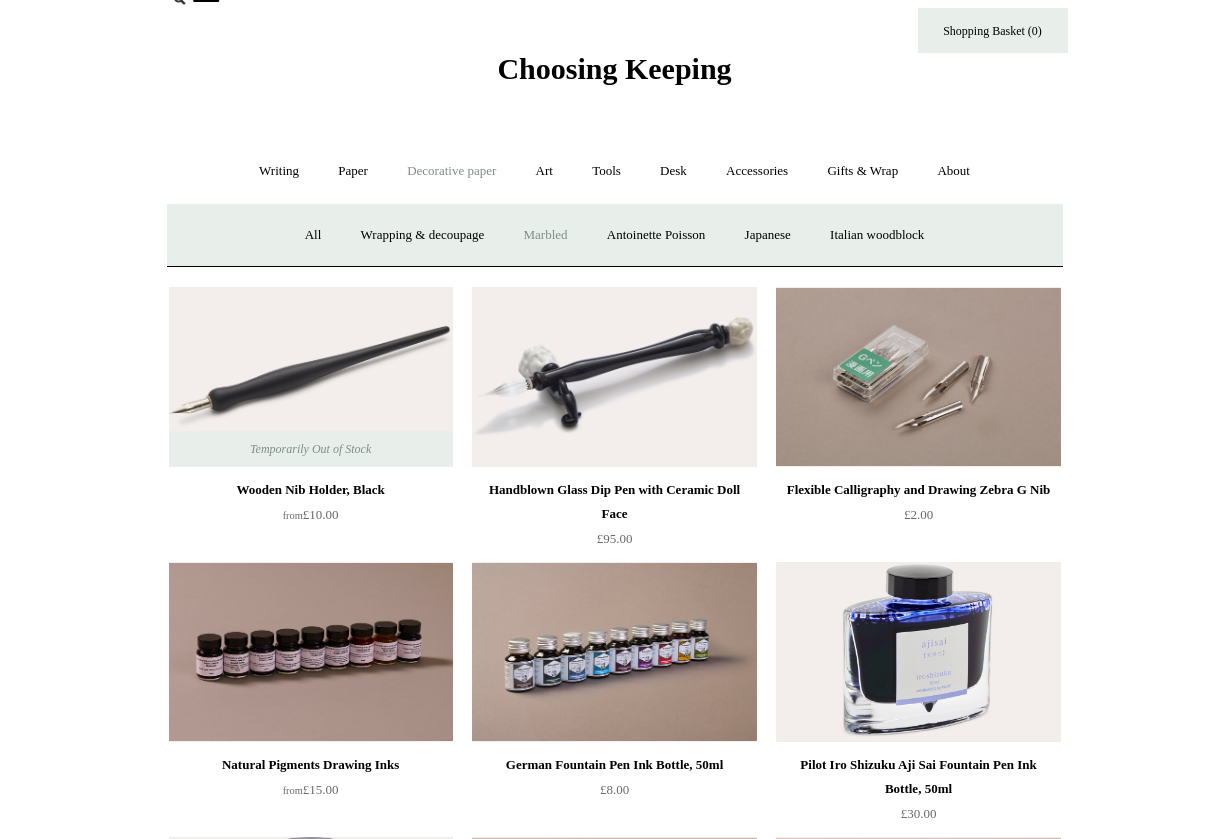 click on "Marbled" at bounding box center (545, 235) 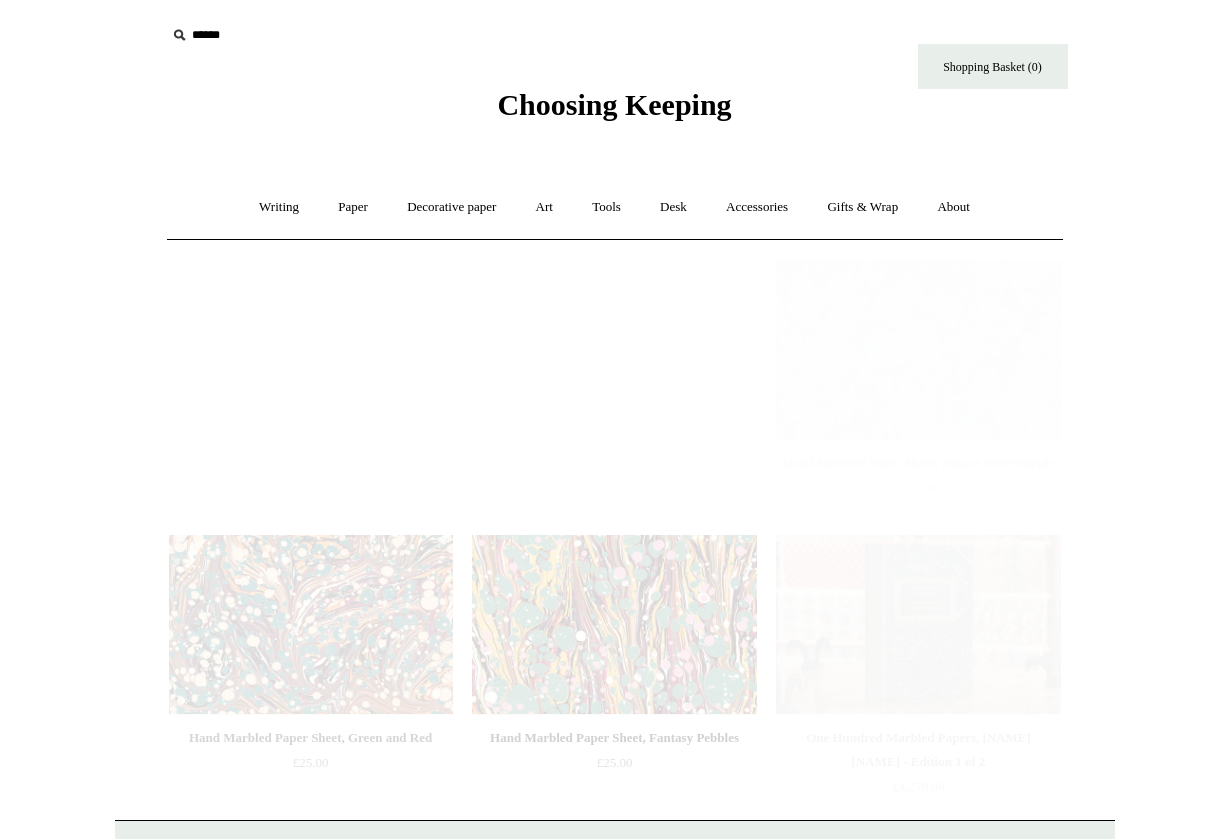 scroll, scrollTop: 0, scrollLeft: 0, axis: both 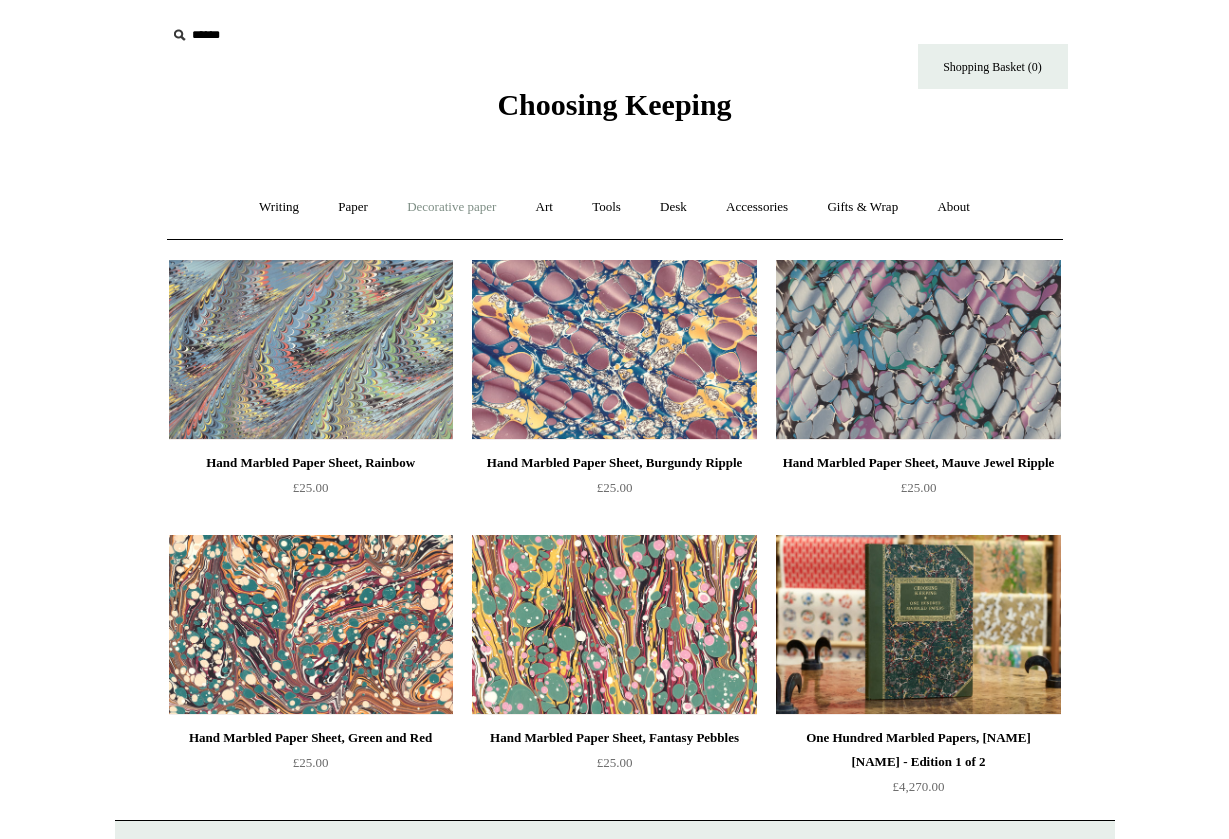 click on "Decorative paper +" at bounding box center (451, 207) 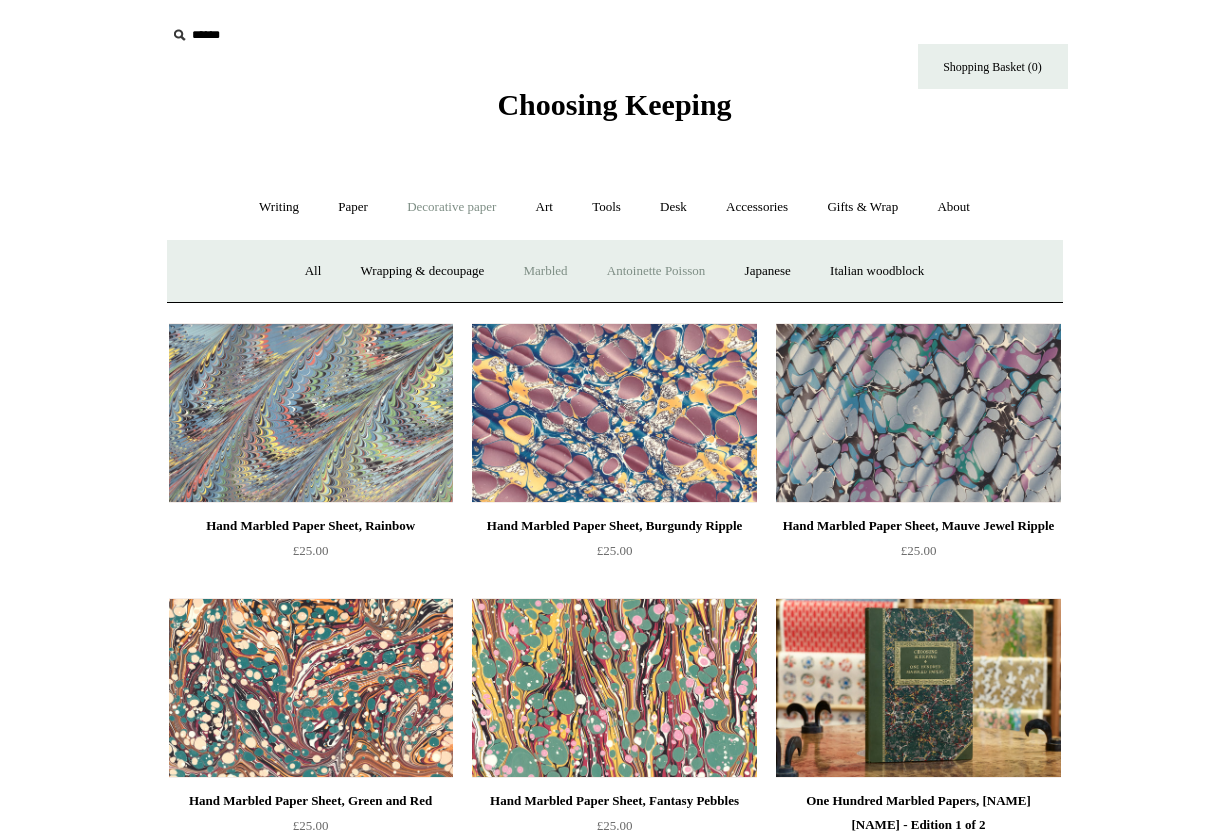 click on "Antoinette Poisson" at bounding box center (656, 271) 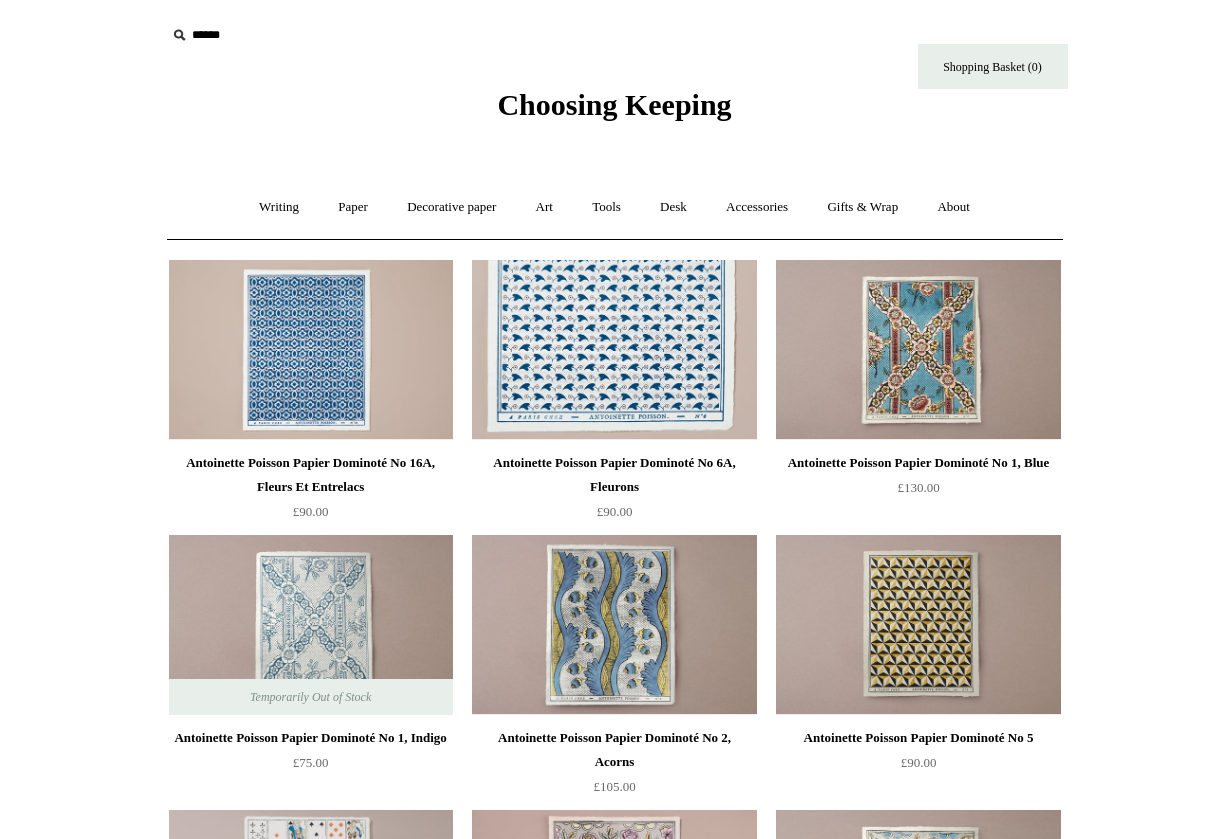 scroll, scrollTop: 0, scrollLeft: 0, axis: both 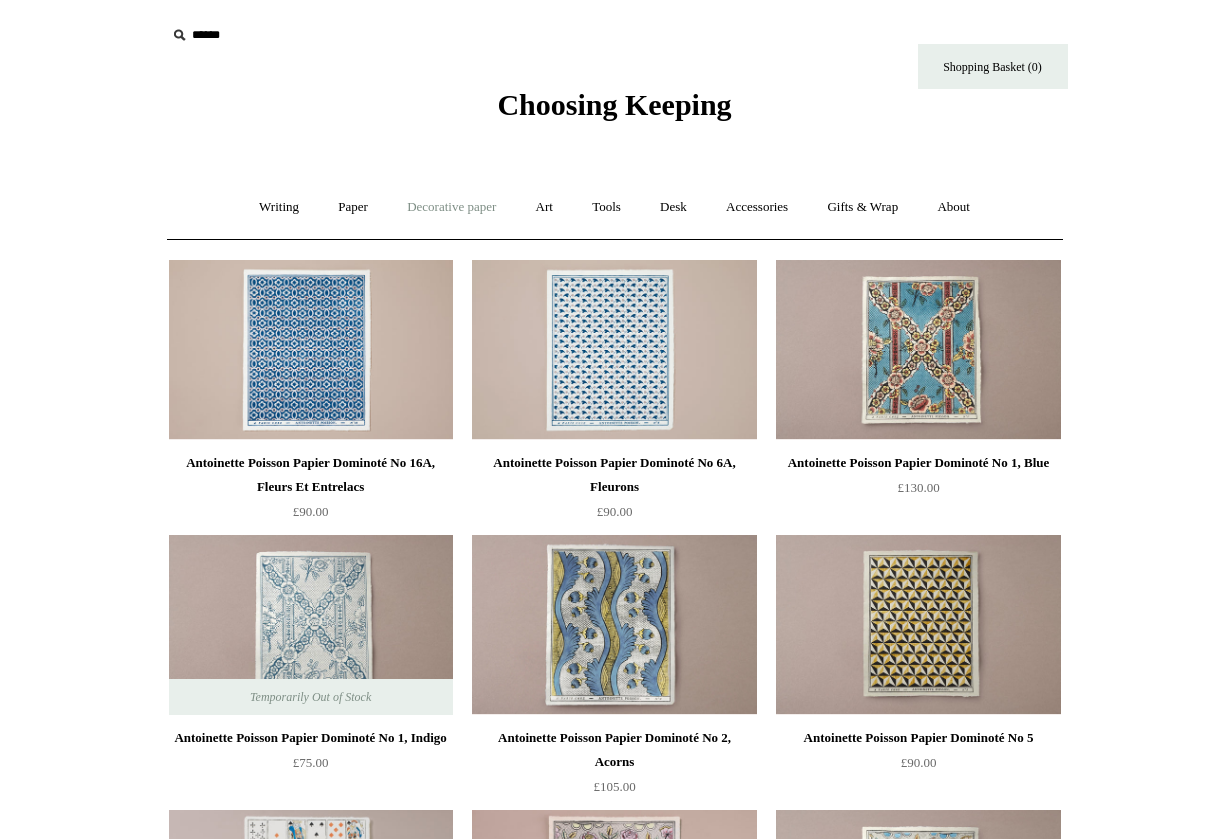 click on "Decorative paper +" at bounding box center (451, 207) 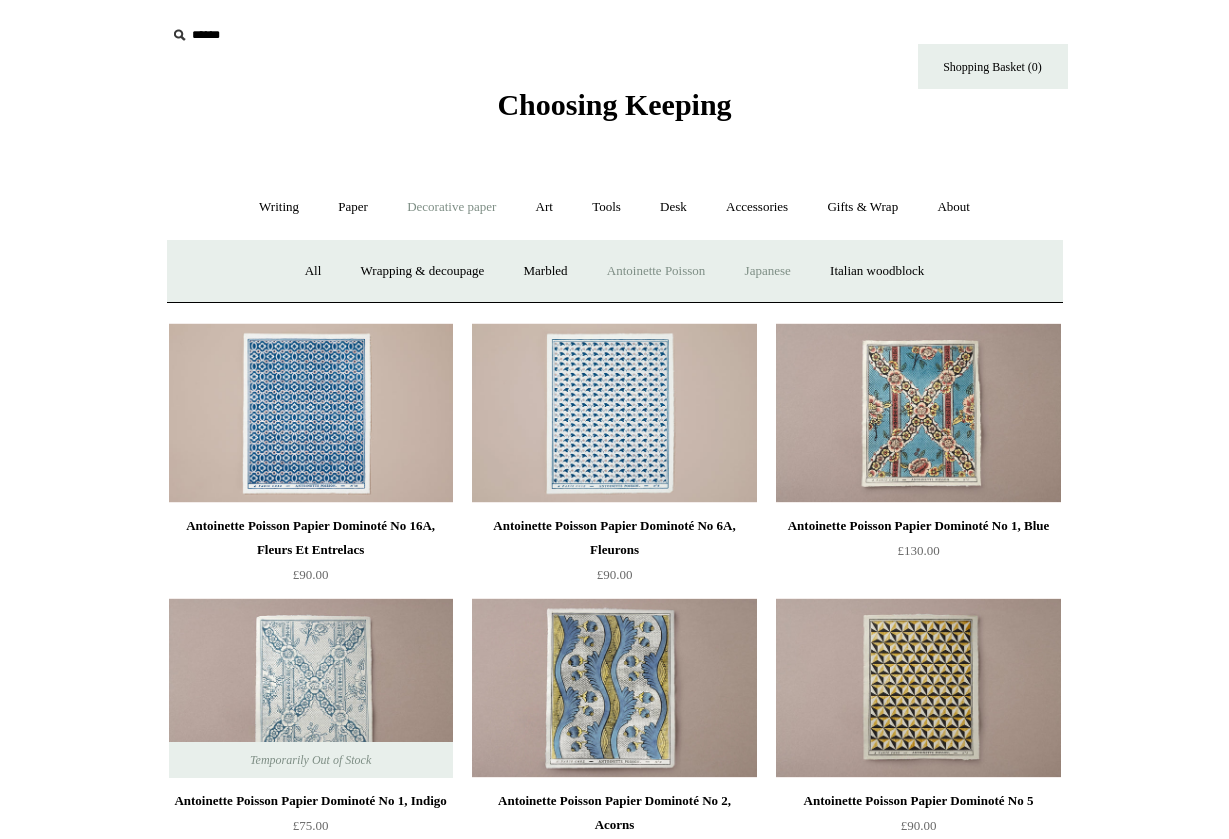 click on "Japanese" at bounding box center (768, 271) 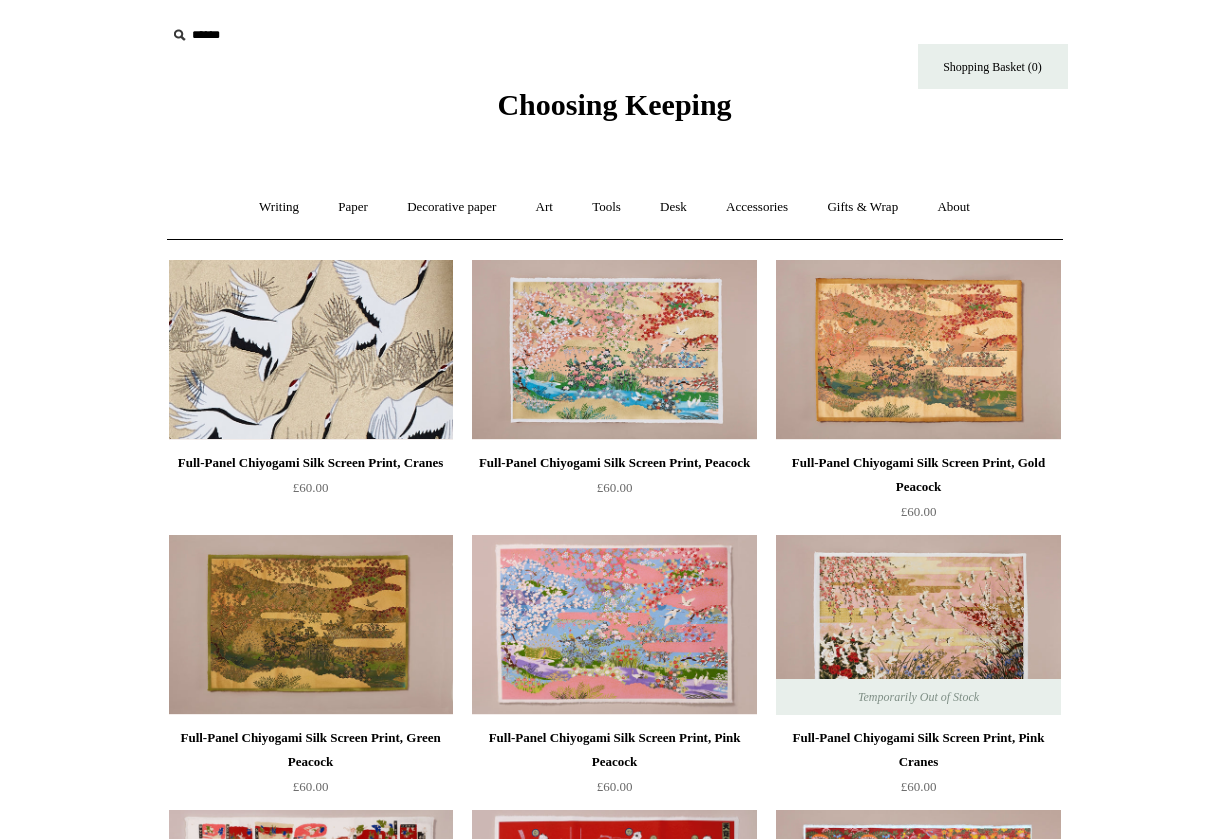 scroll, scrollTop: 0, scrollLeft: 0, axis: both 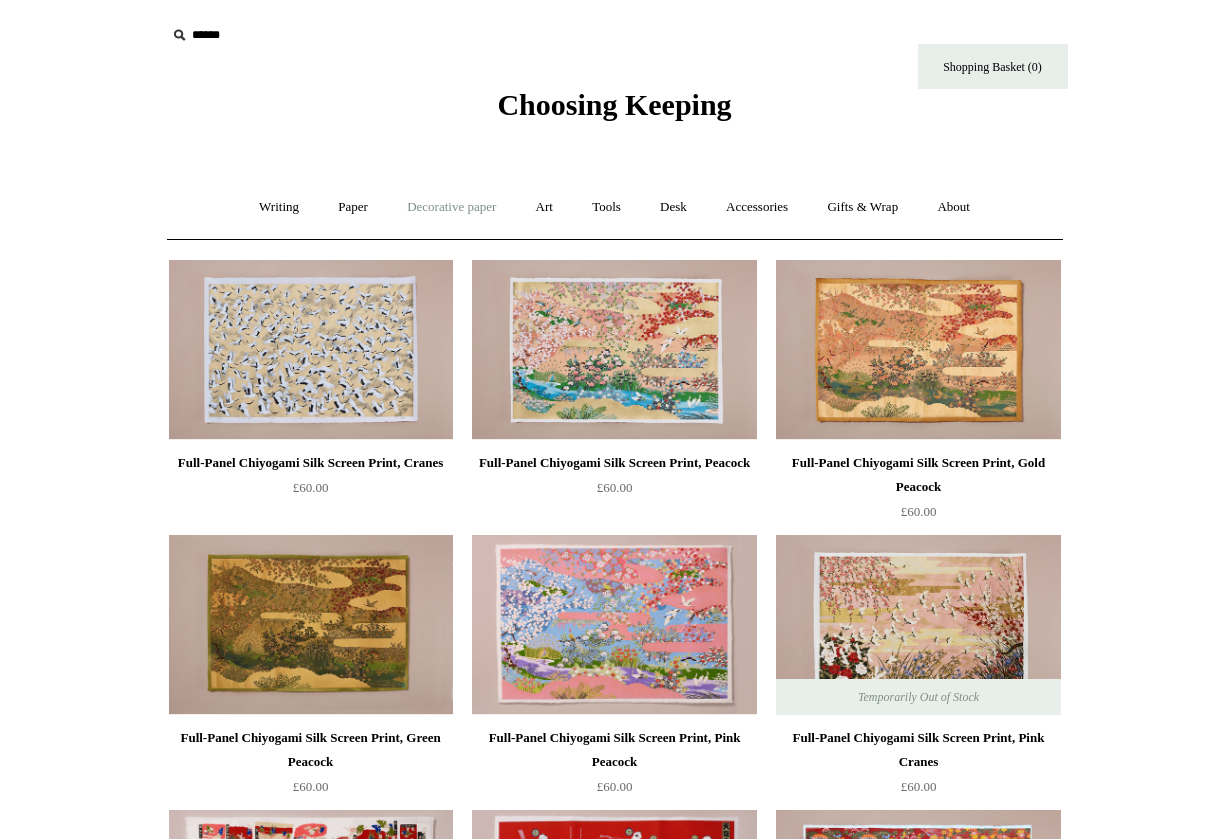 click on "Decorative paper +" at bounding box center [451, 207] 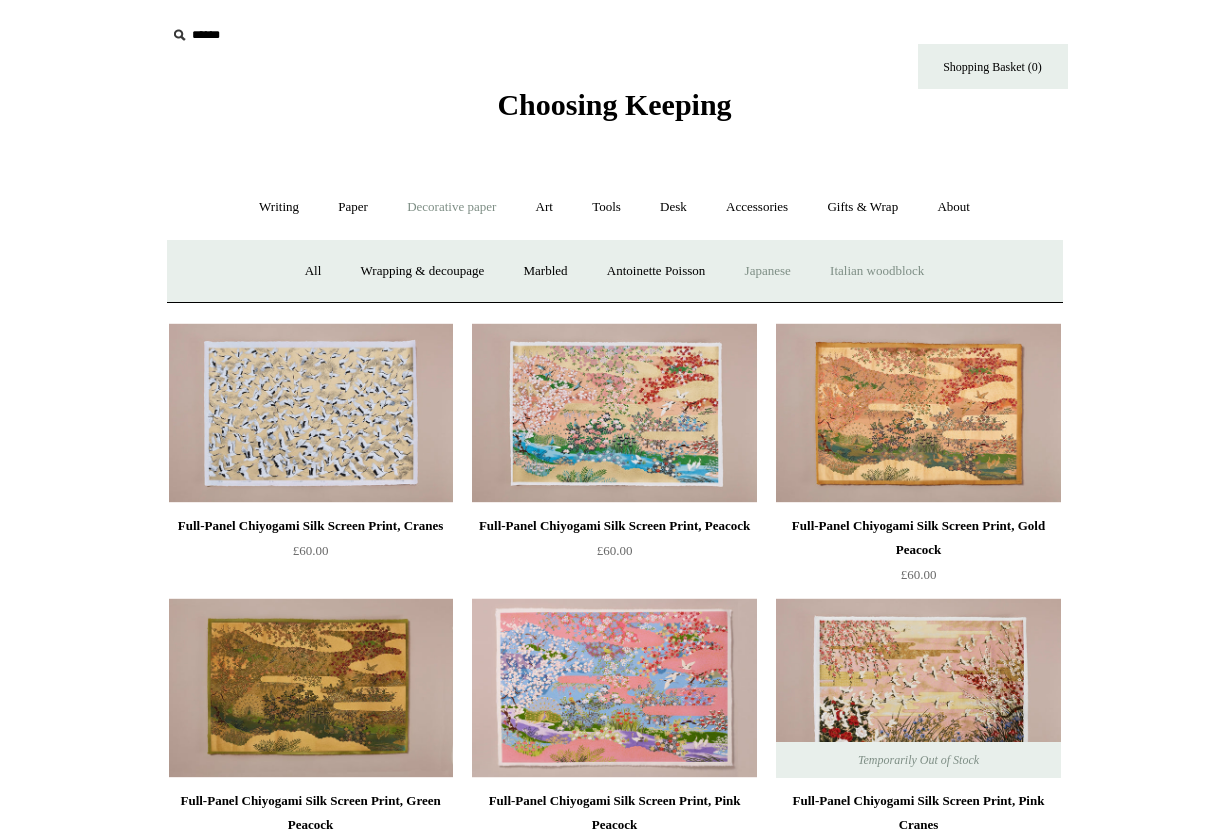 click on "Italian woodblock" at bounding box center (877, 271) 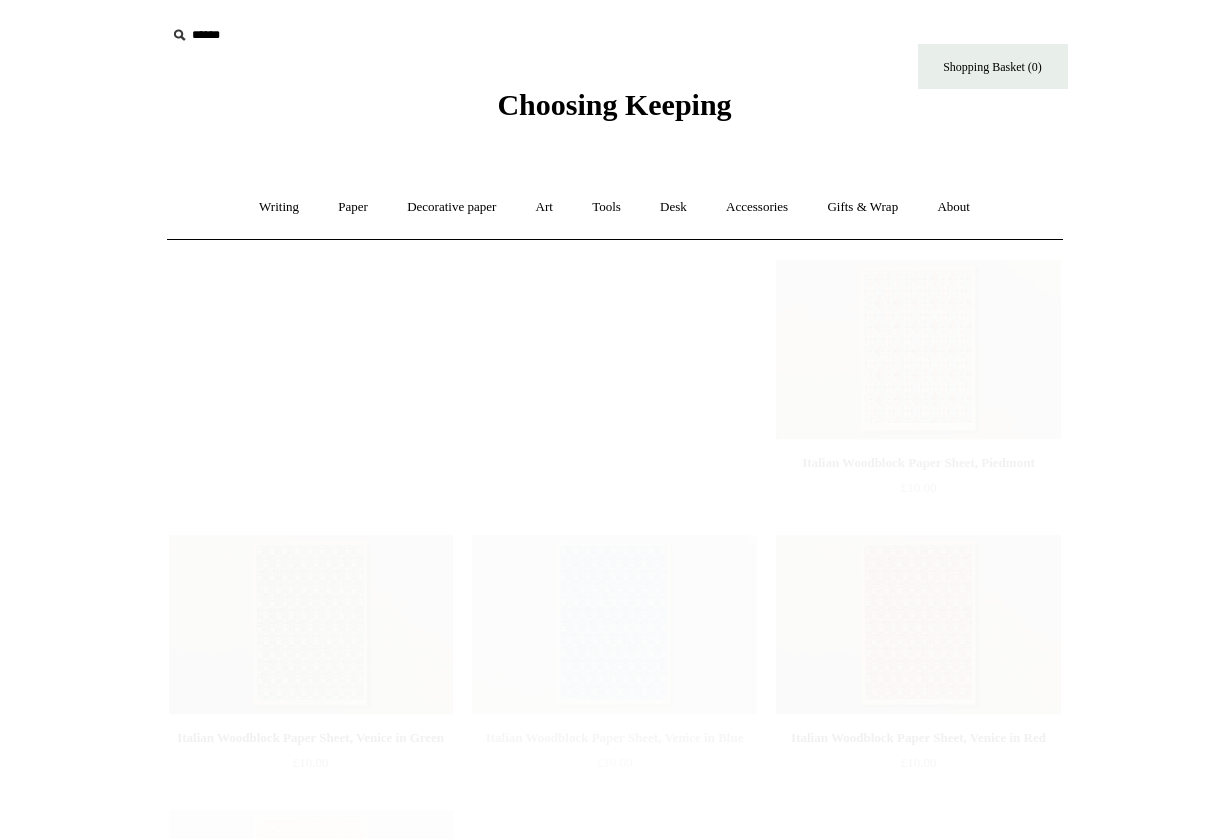 scroll, scrollTop: 0, scrollLeft: 0, axis: both 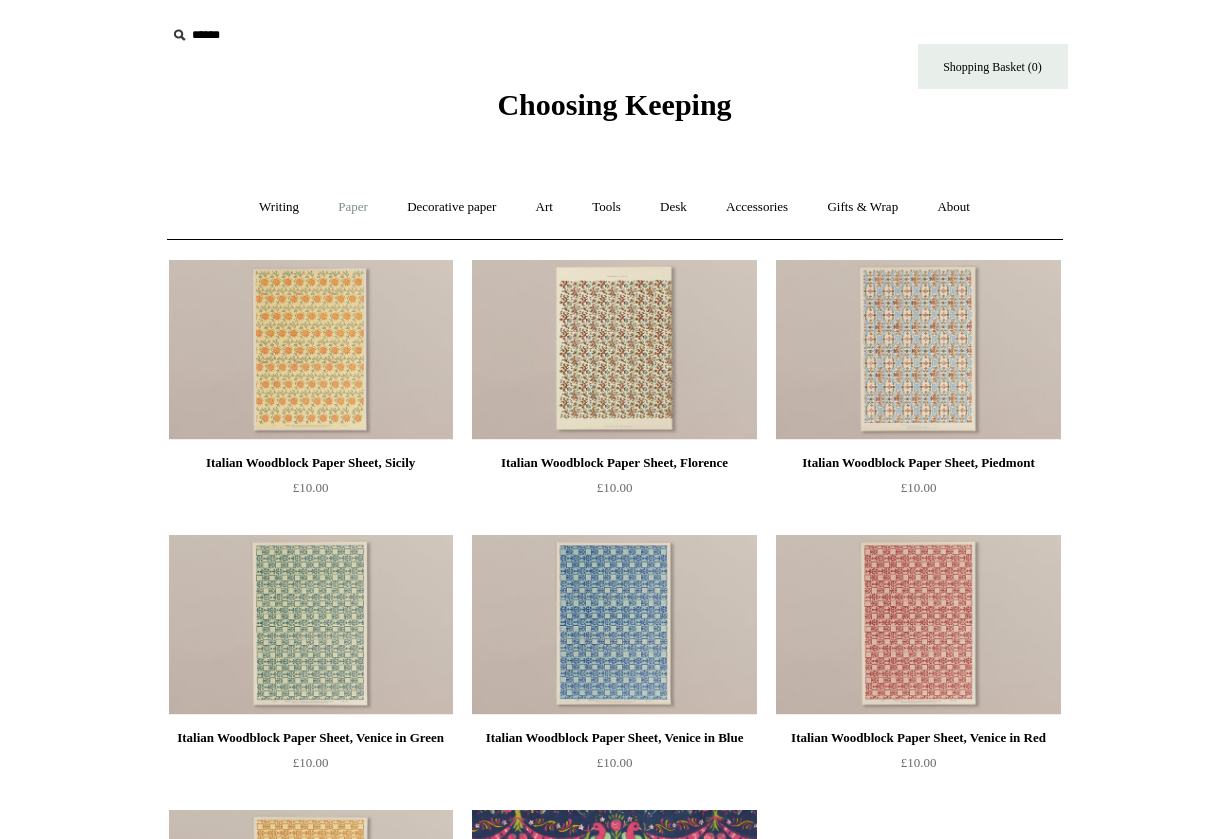 click on "Paper +" at bounding box center (353, 207) 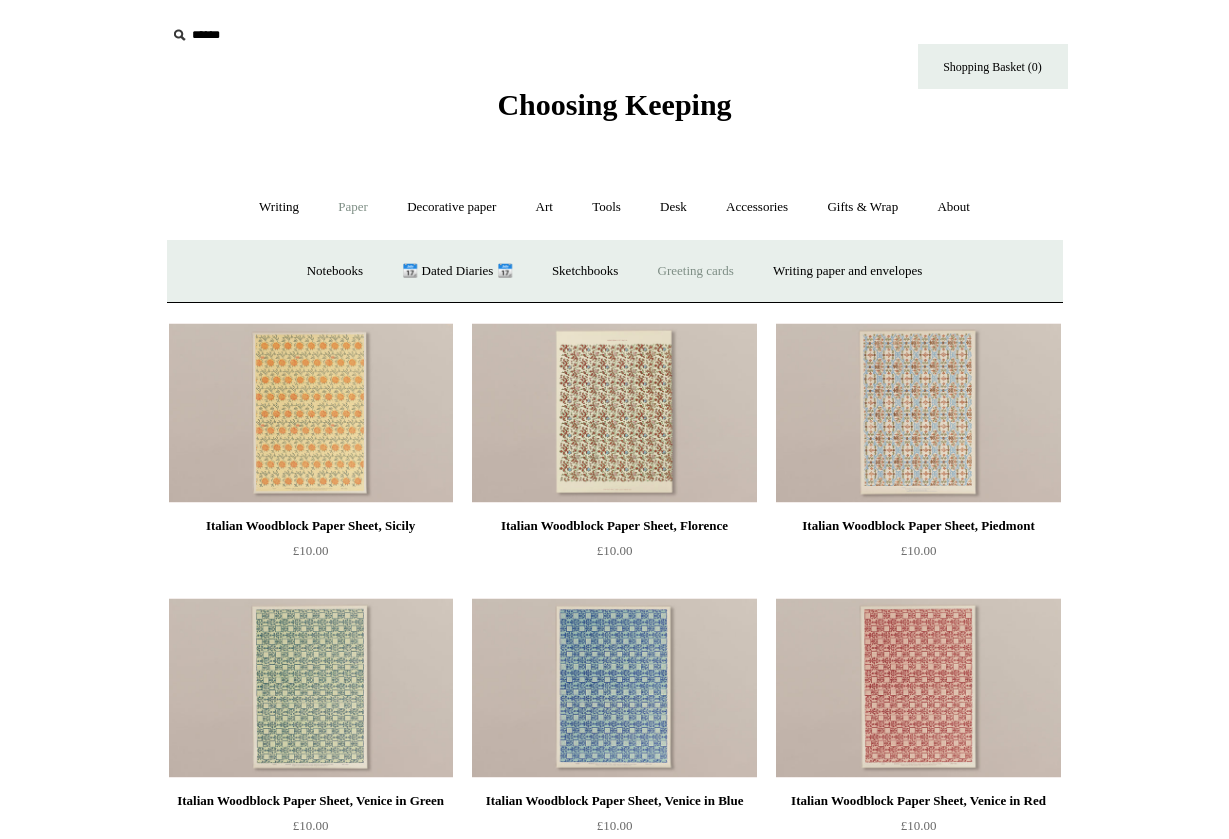 click on "Greeting cards +" at bounding box center [696, 271] 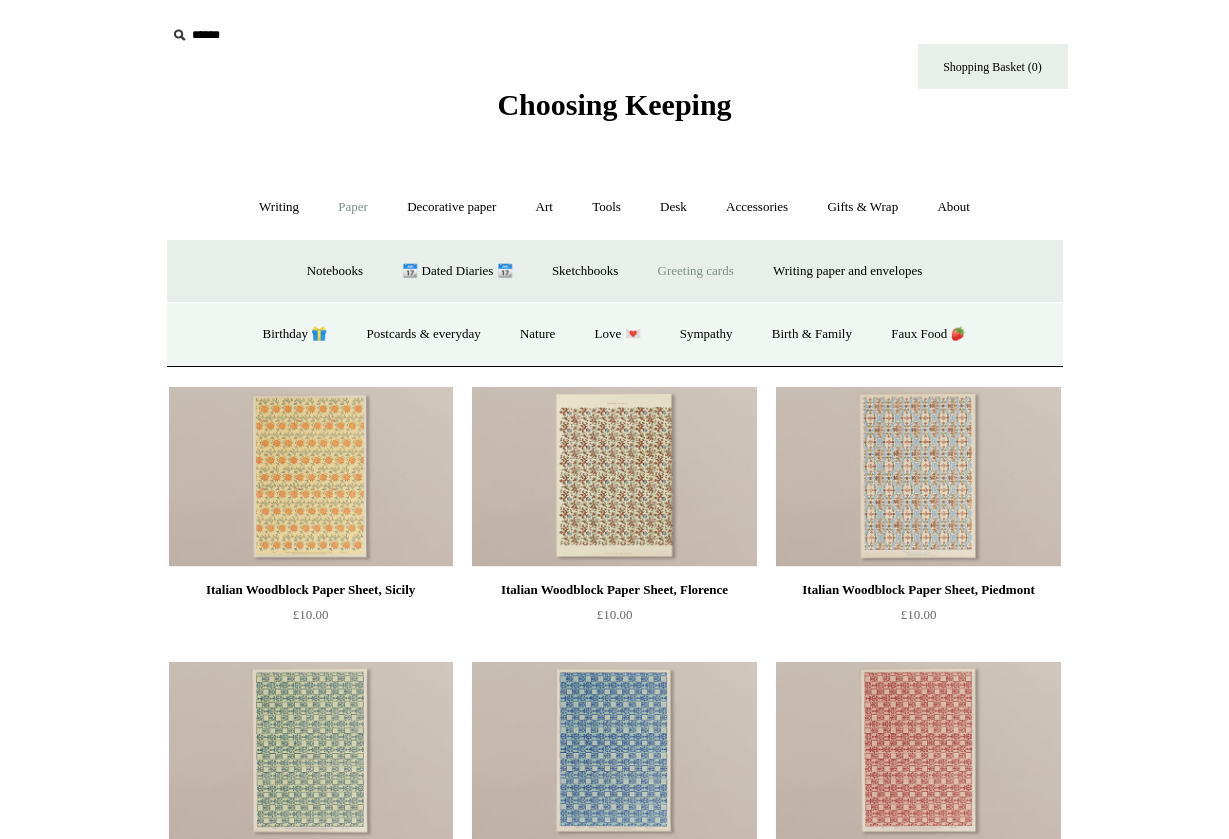 scroll, scrollTop: 0, scrollLeft: 0, axis: both 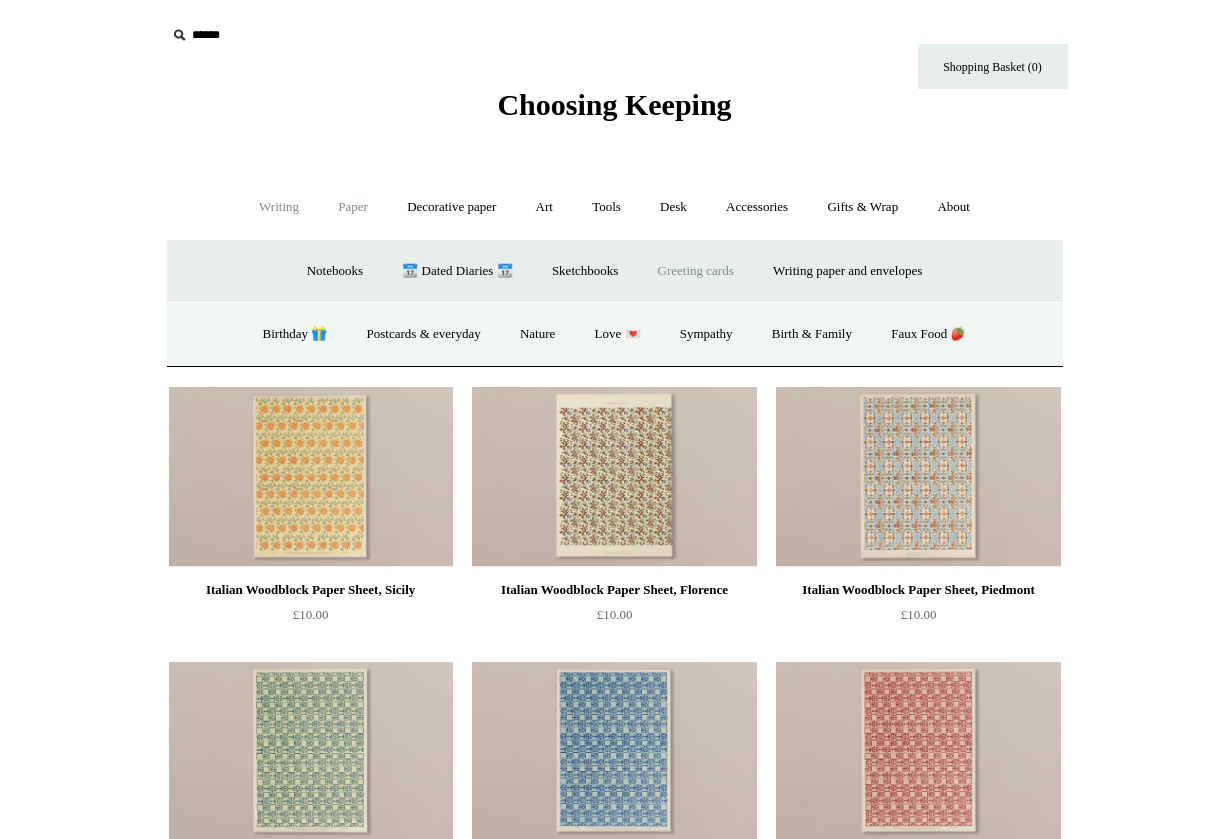 click on "Writing +" at bounding box center [279, 207] 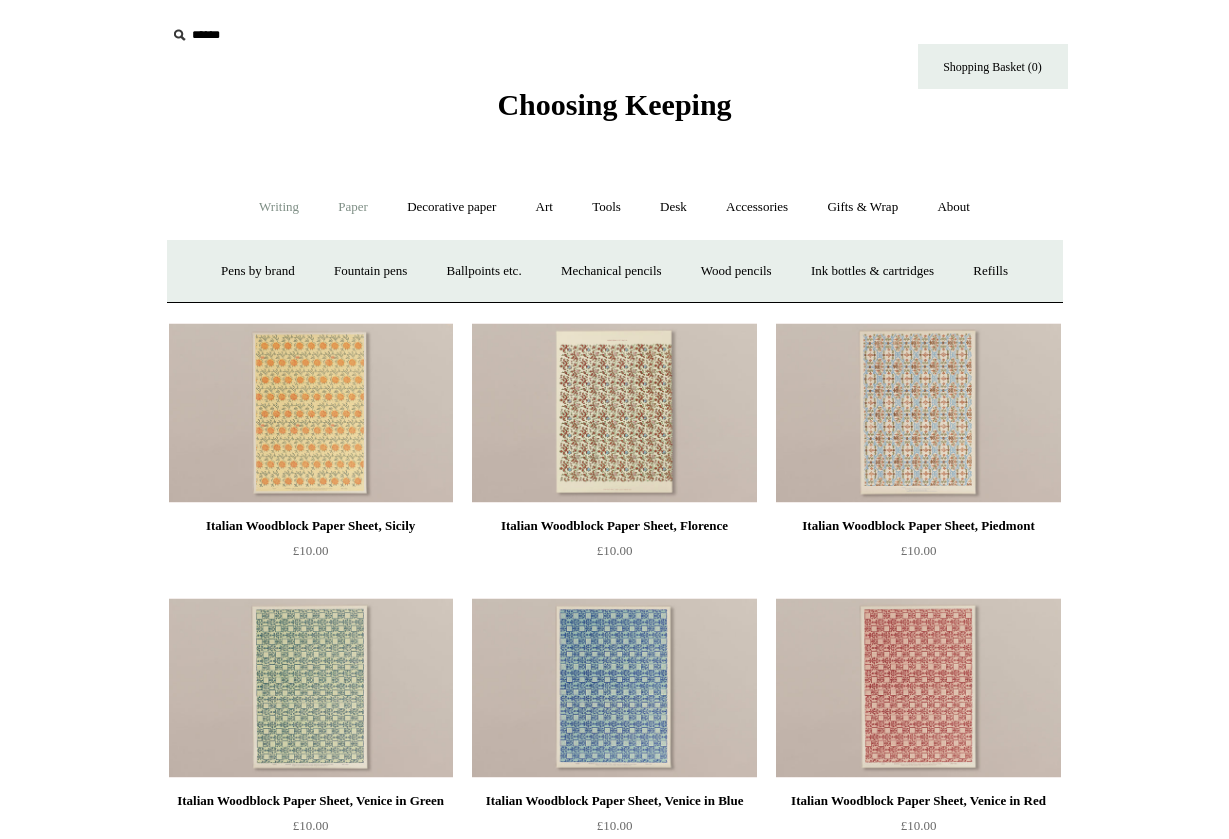 click on "Paper +" at bounding box center (353, 207) 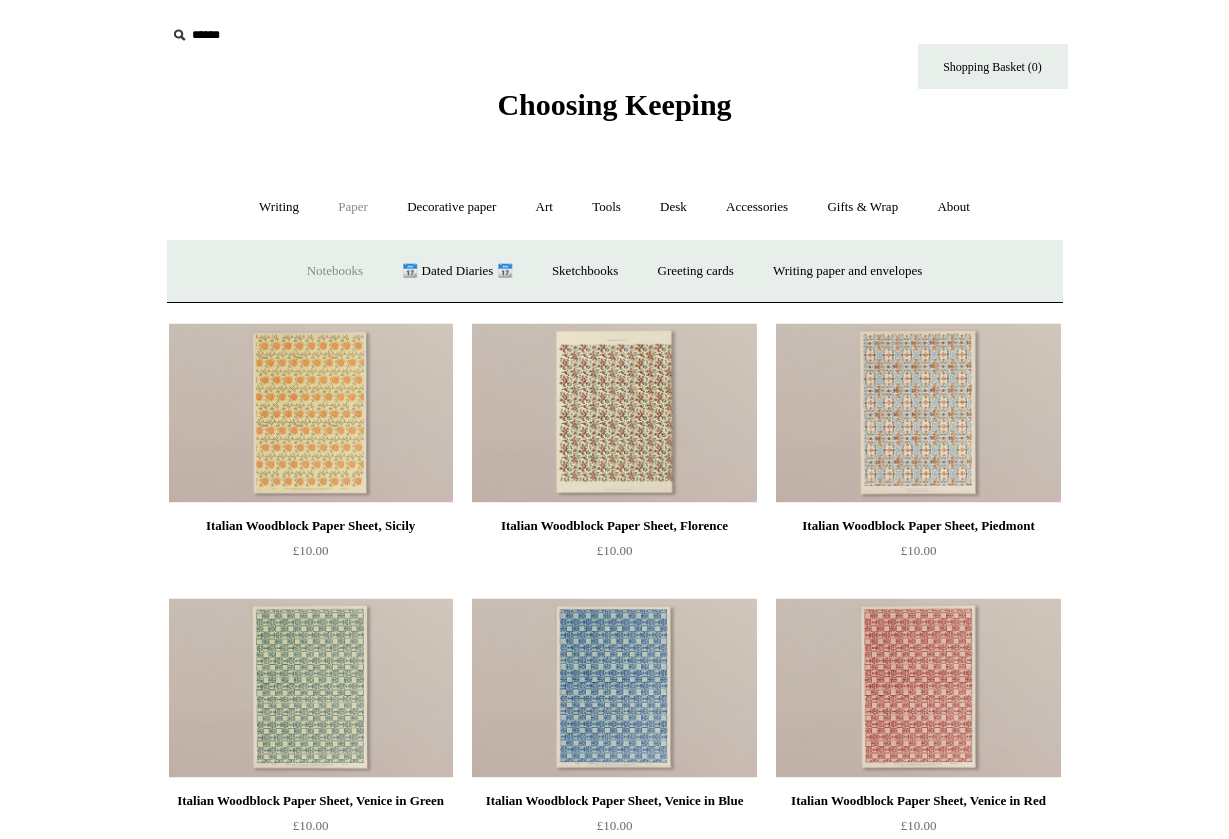 click on "Notebooks +" at bounding box center (335, 271) 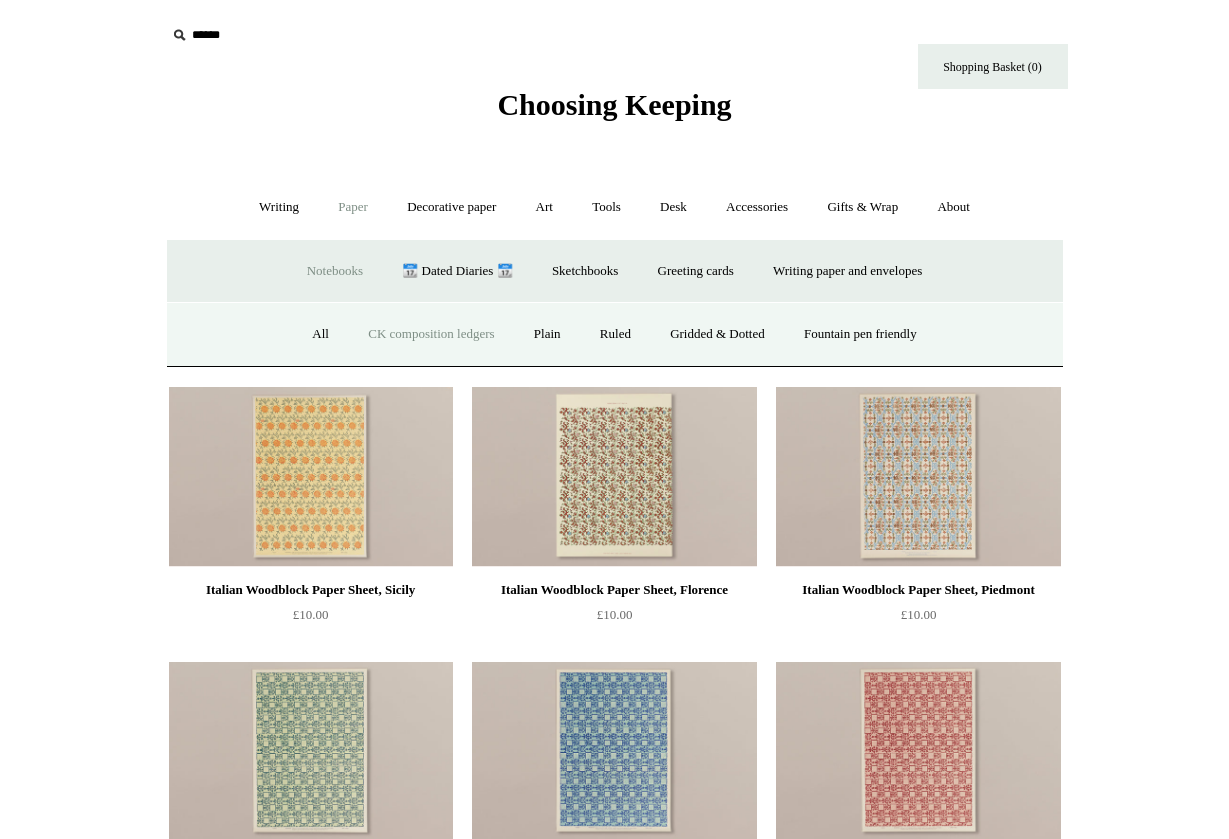 click on "CK composition ledgers" at bounding box center [431, 334] 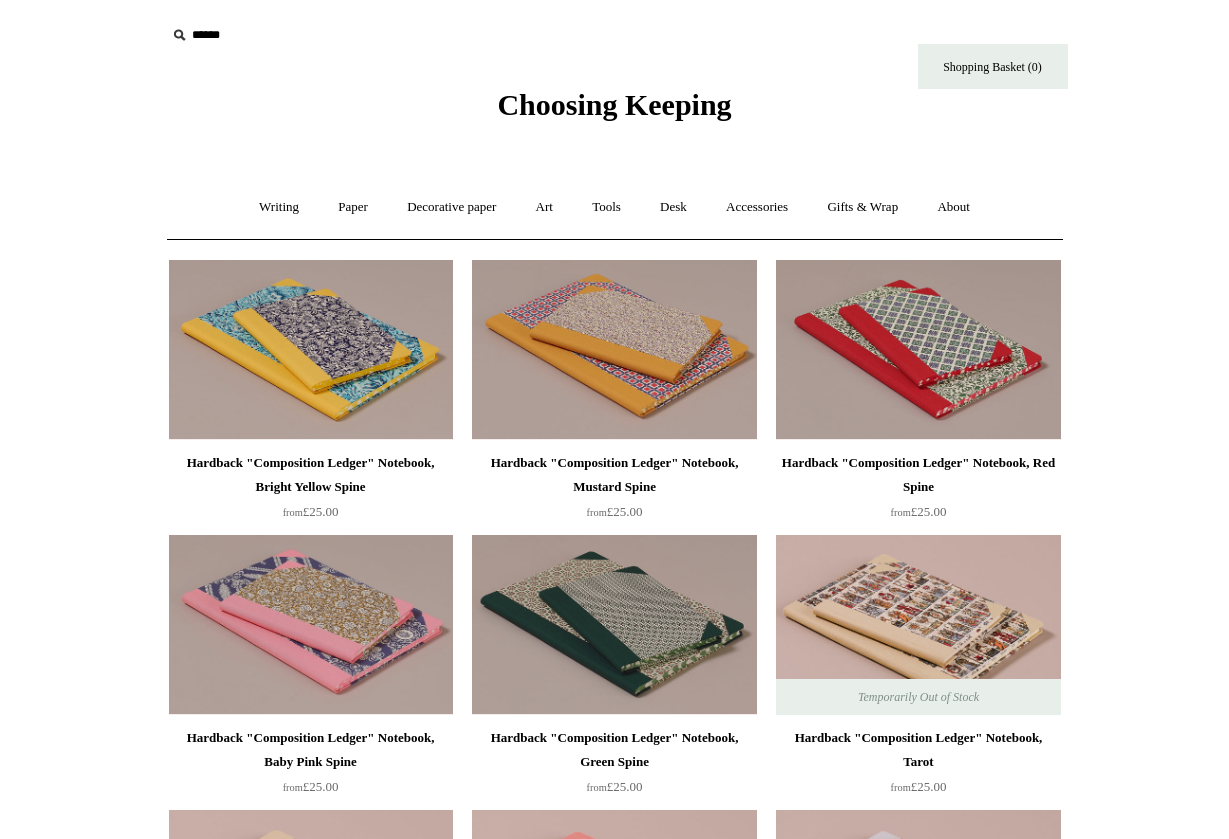 scroll, scrollTop: 0, scrollLeft: 0, axis: both 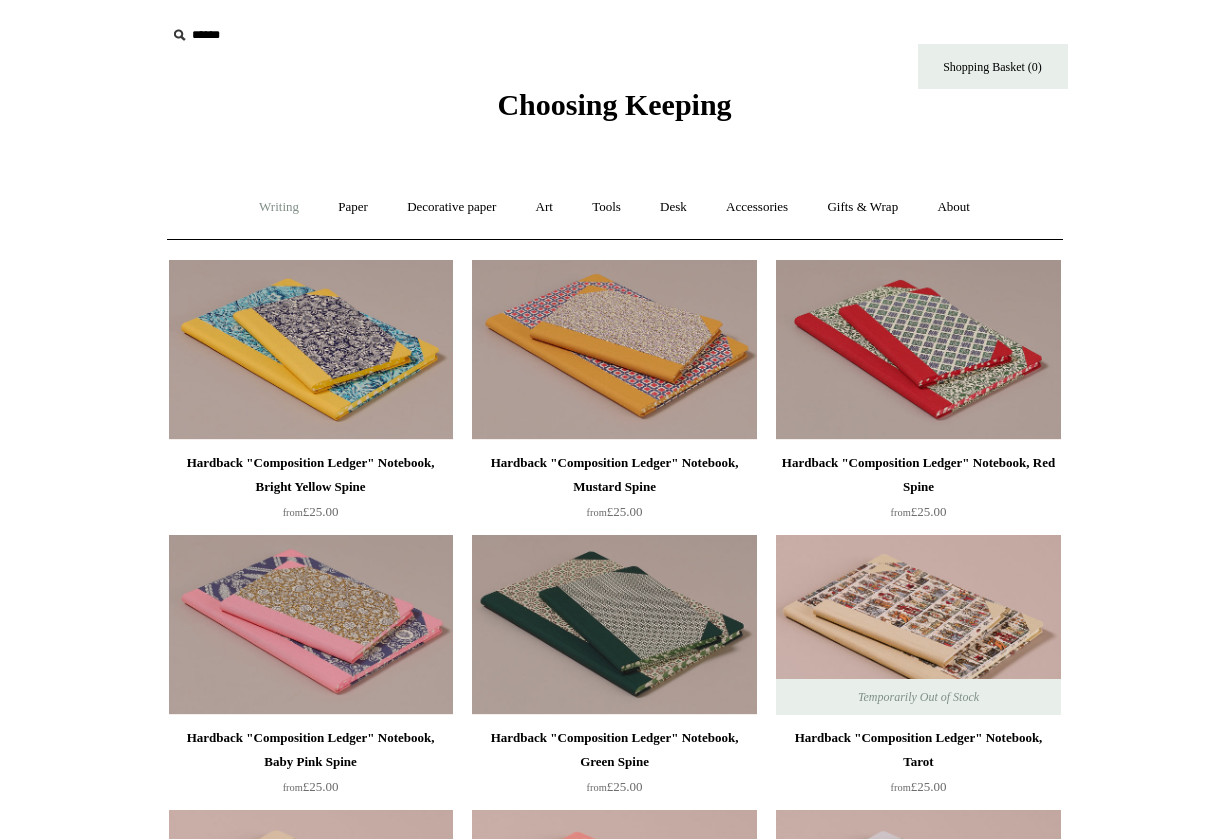 click on "Writing +" at bounding box center [279, 207] 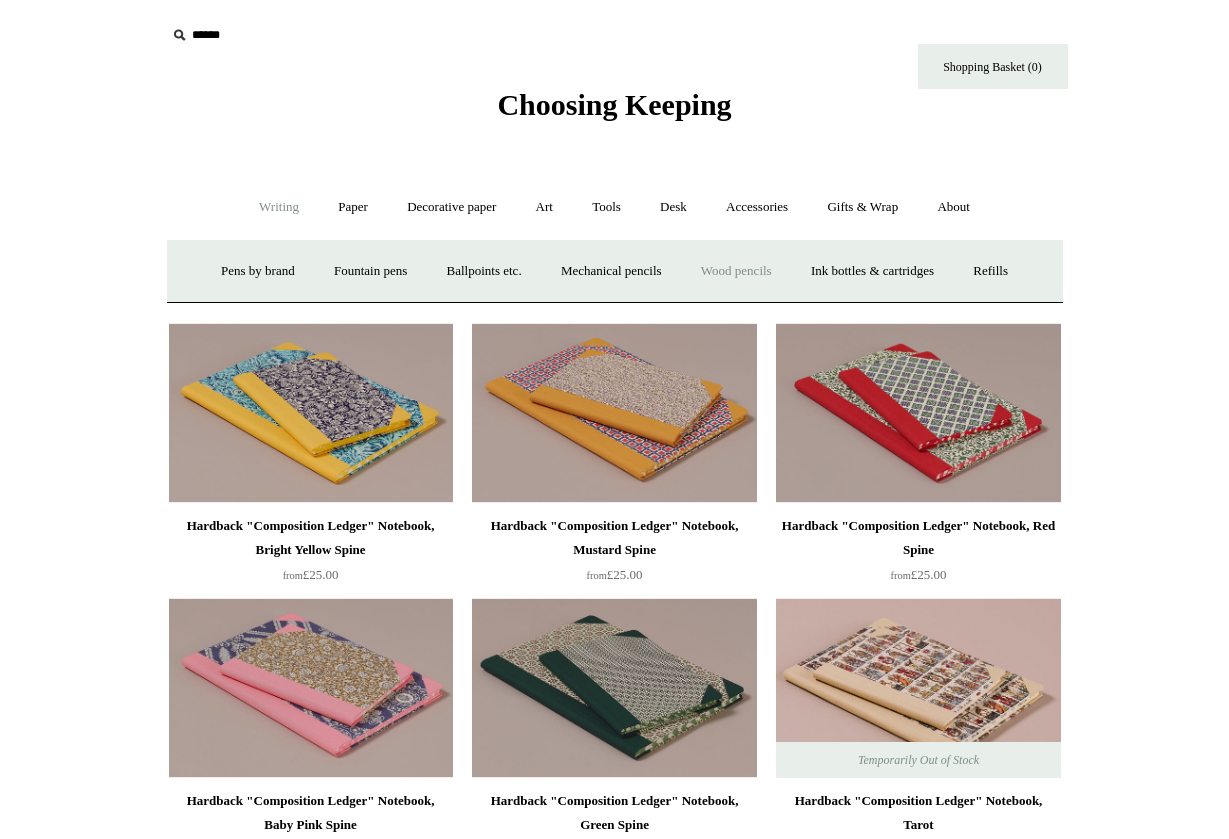 click on "Wood pencils +" at bounding box center (736, 271) 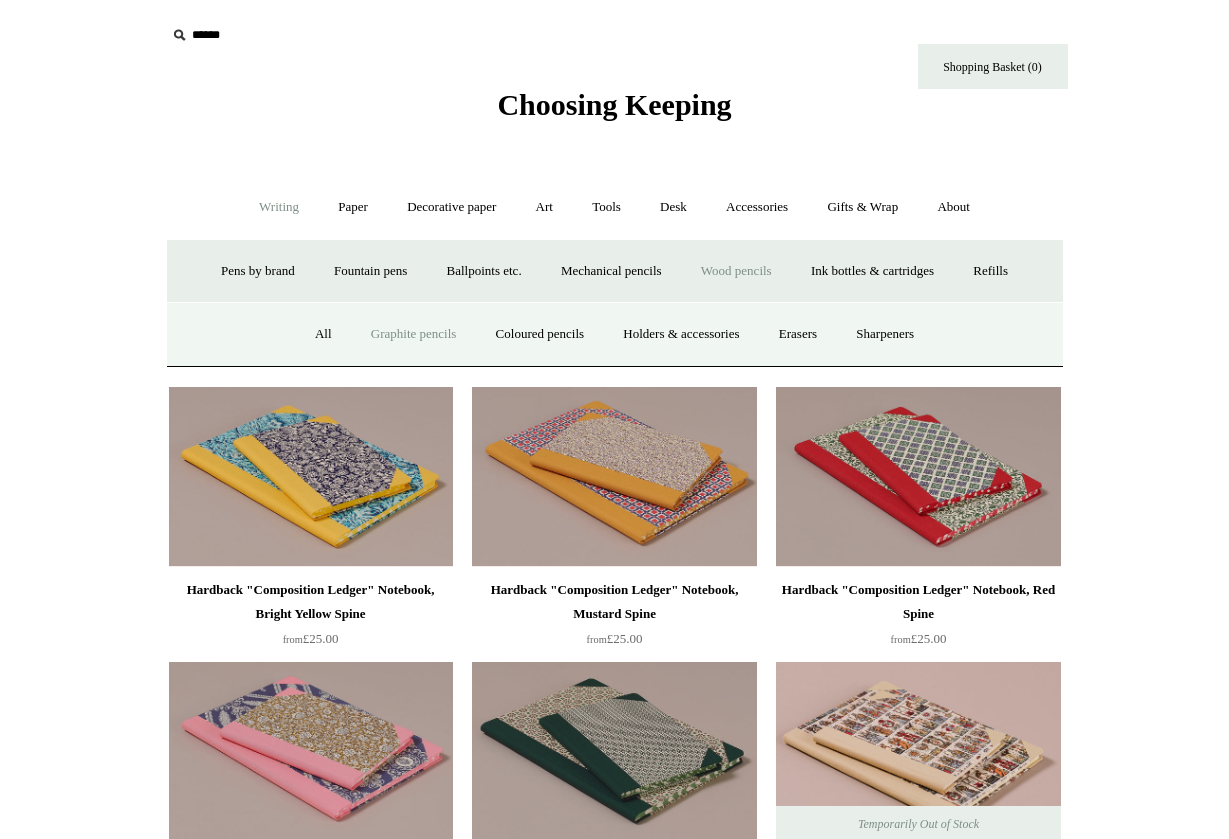 click on "Graphite pencils" at bounding box center (414, 334) 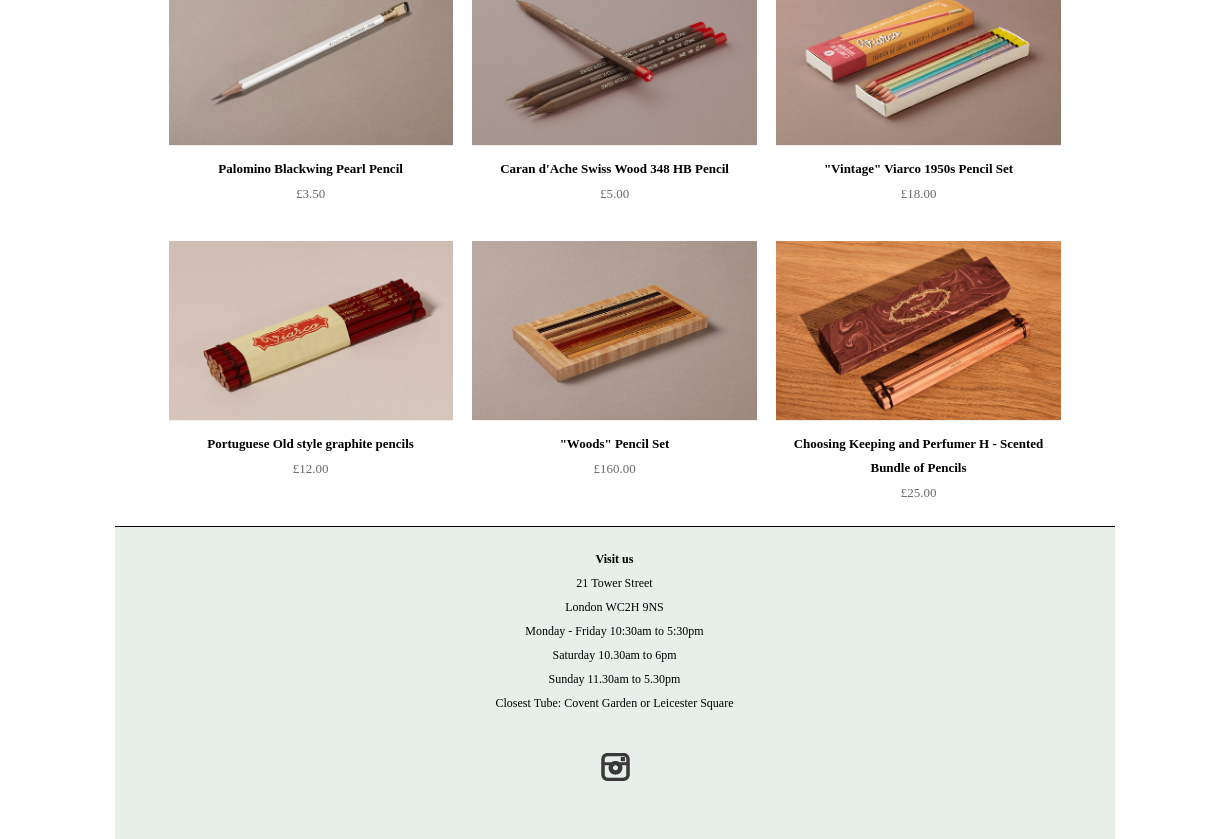 scroll, scrollTop: 1118, scrollLeft: 0, axis: vertical 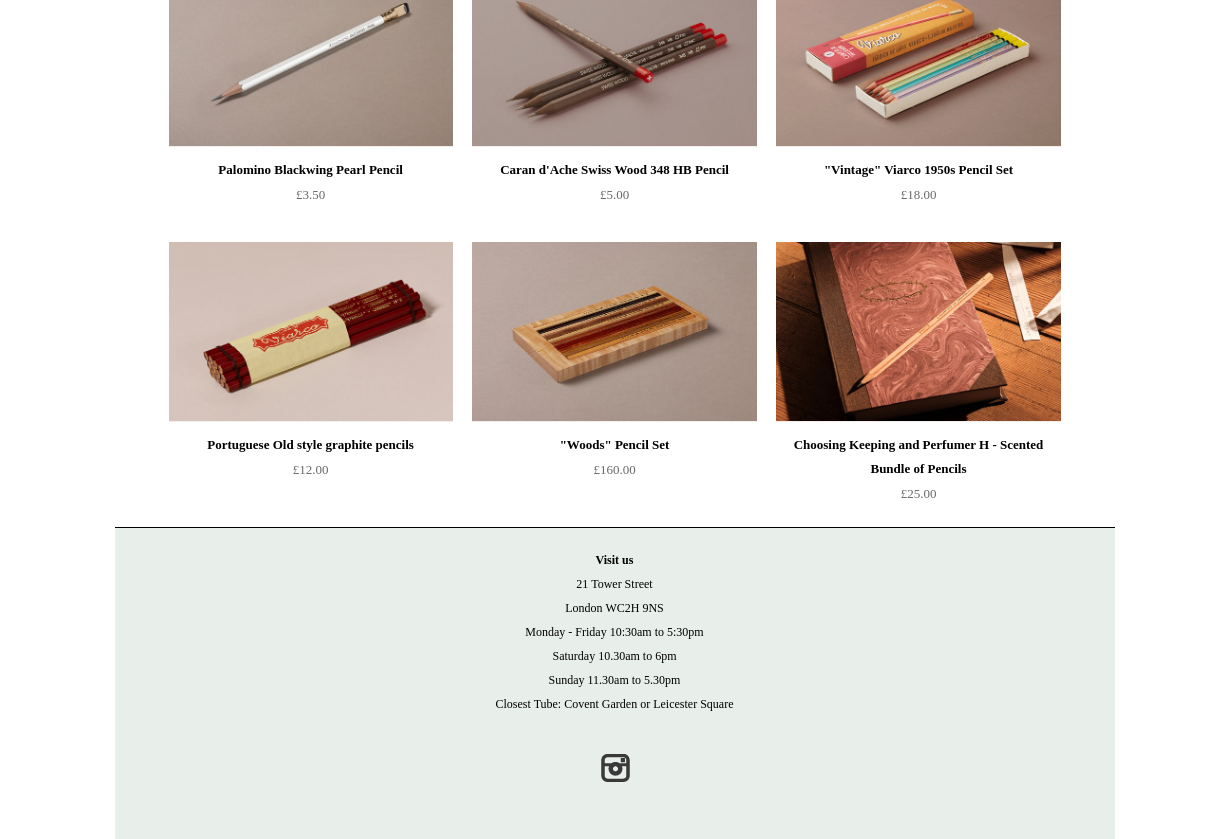 click at bounding box center [918, 332] 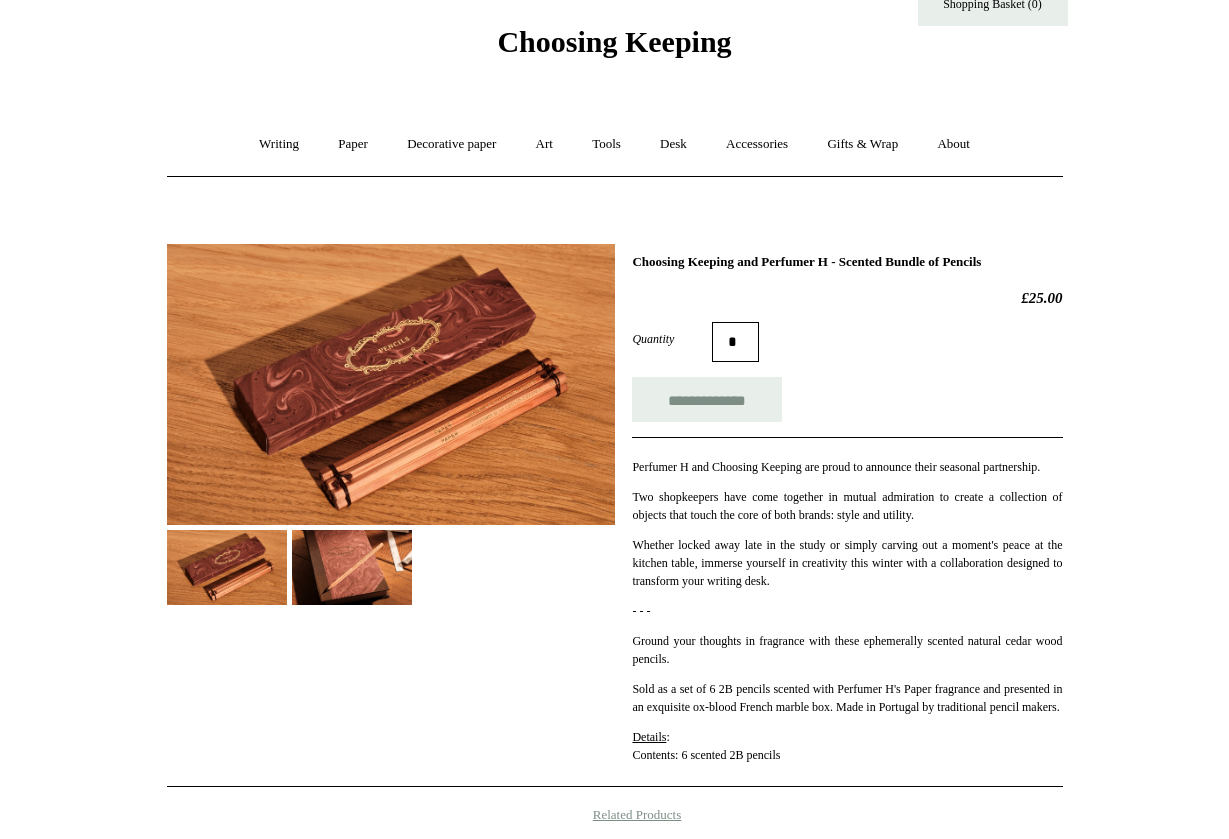 scroll, scrollTop: 68, scrollLeft: 0, axis: vertical 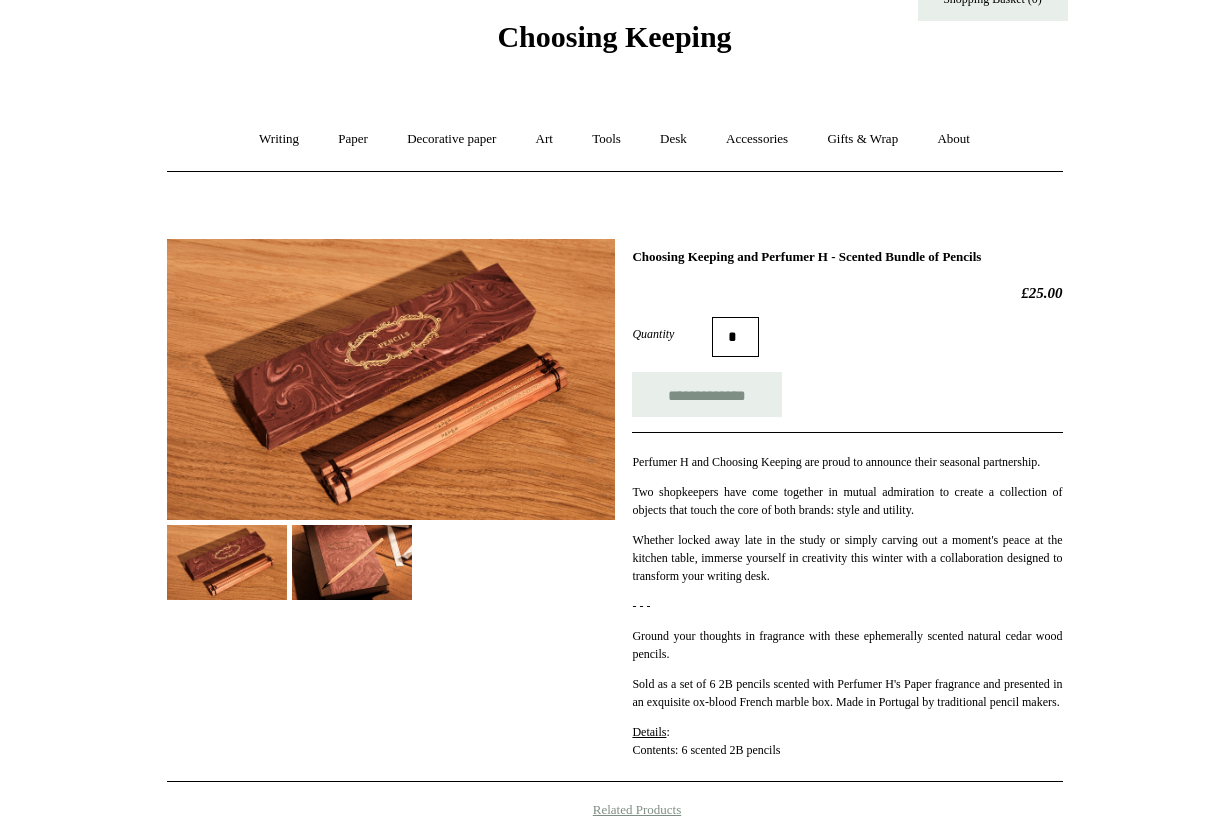 click at bounding box center (227, 562) 